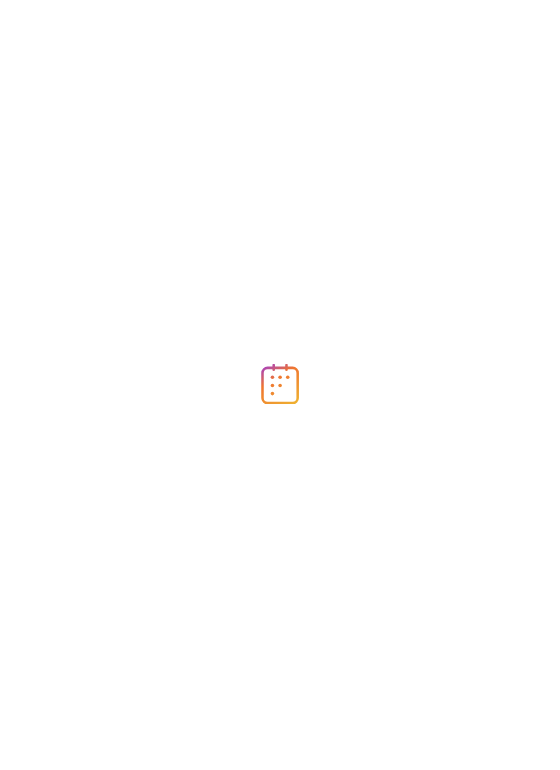 scroll, scrollTop: 0, scrollLeft: 0, axis: both 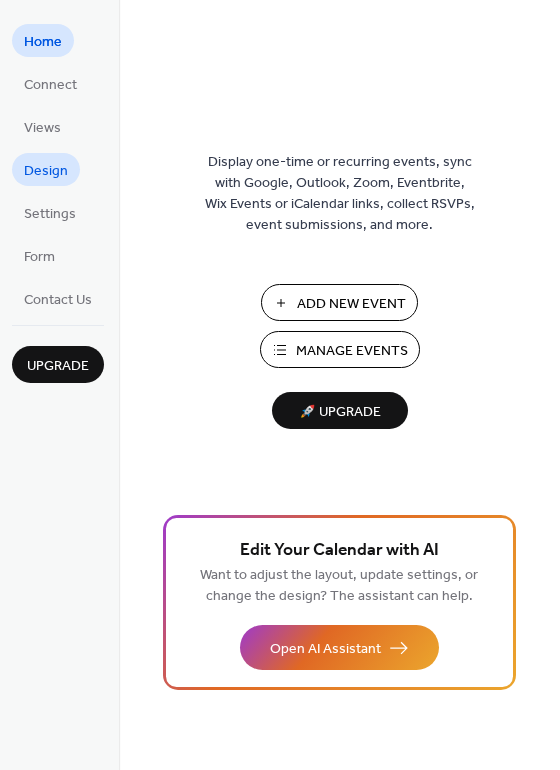 click on "Design" at bounding box center [46, 171] 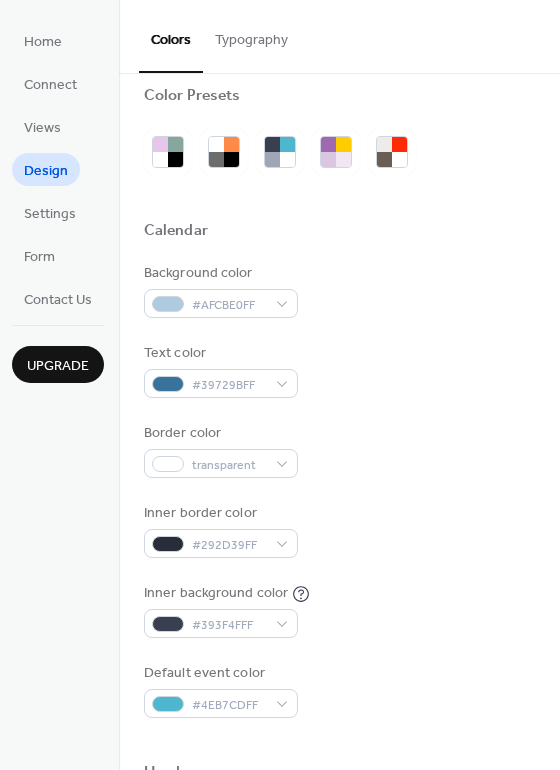scroll, scrollTop: 0, scrollLeft: 0, axis: both 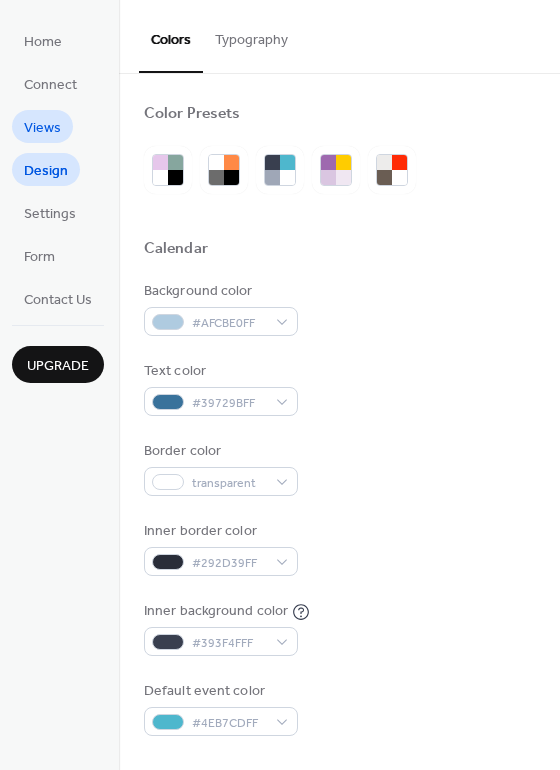 click on "Views" at bounding box center (42, 128) 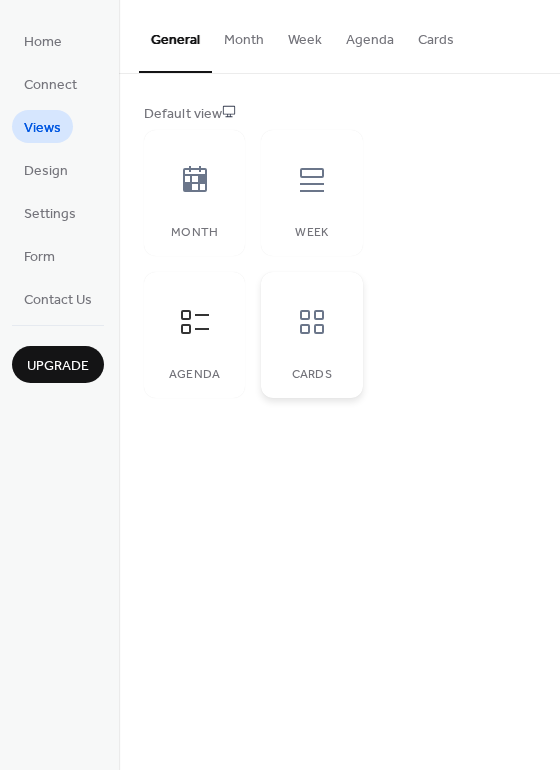 click at bounding box center (312, 322) 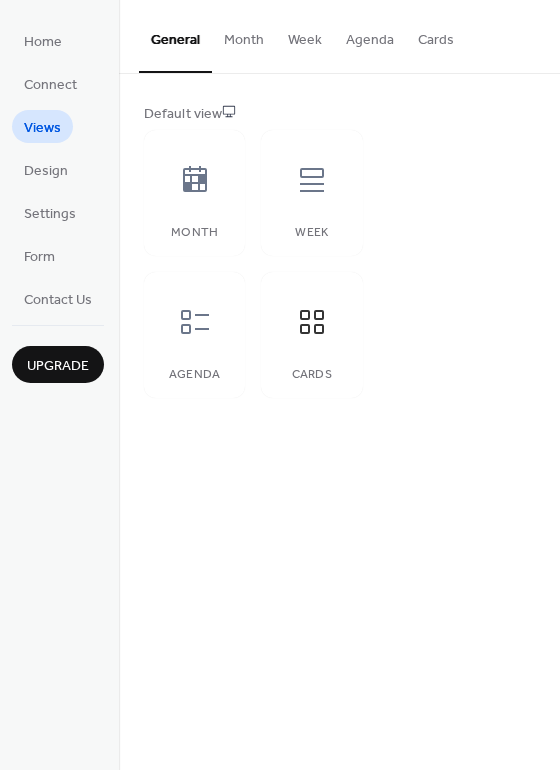 click on "Cards" at bounding box center [436, 35] 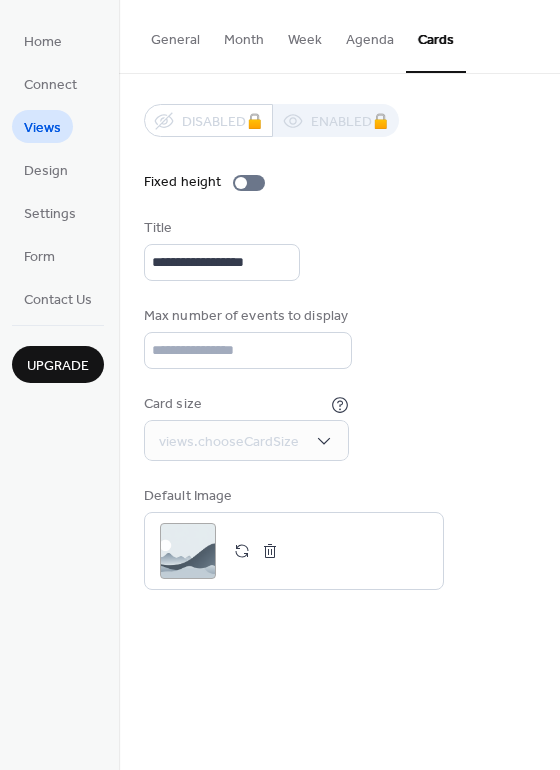 click on "Agenda" at bounding box center [370, 35] 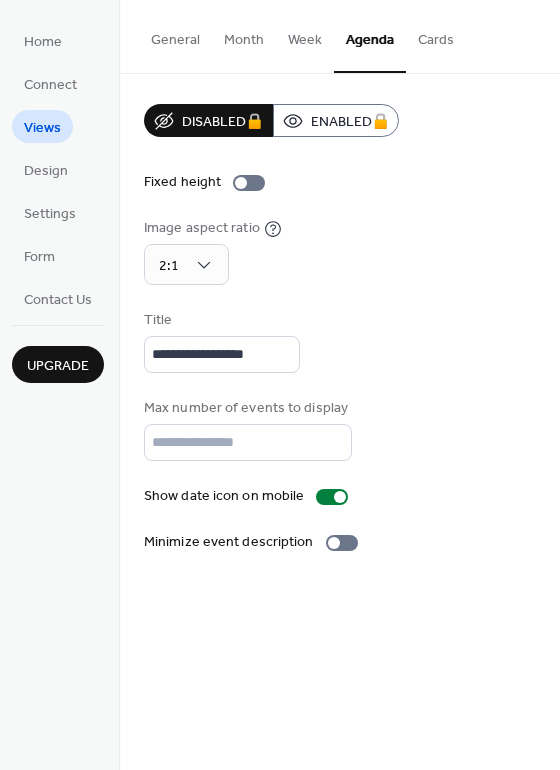 click on "Week" at bounding box center [305, 35] 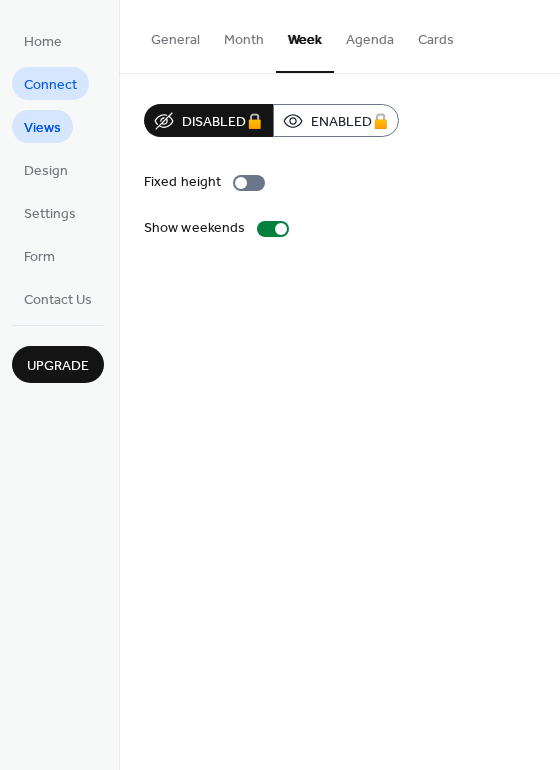 click on "Connect" at bounding box center [50, 85] 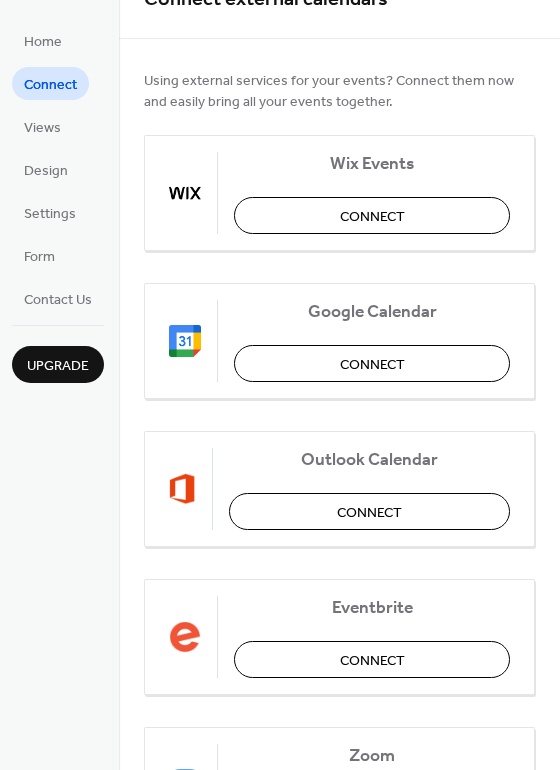 scroll, scrollTop: 0, scrollLeft: 0, axis: both 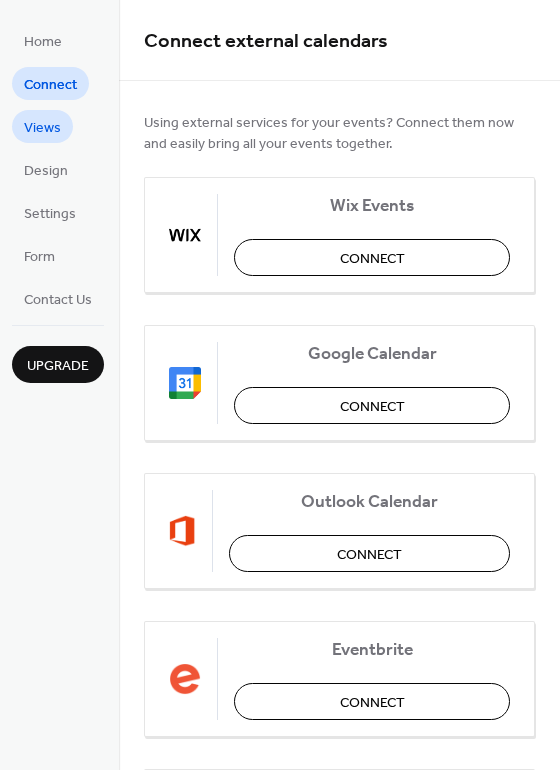 click on "Views" at bounding box center (42, 128) 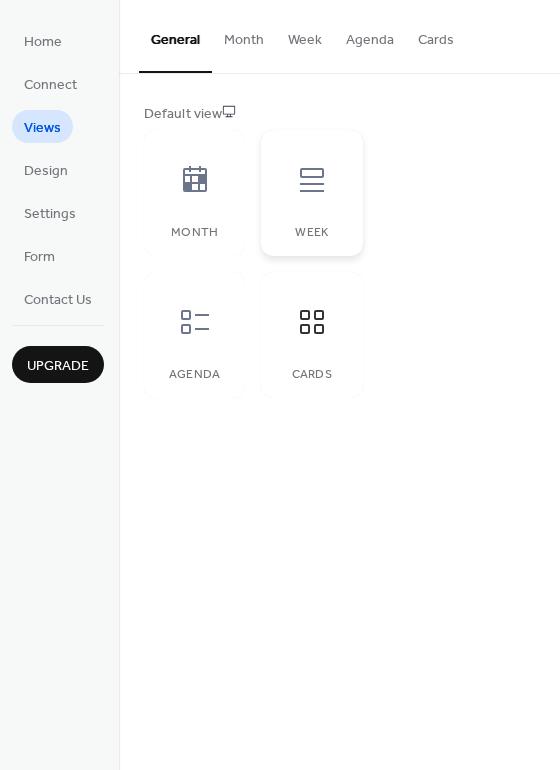 click 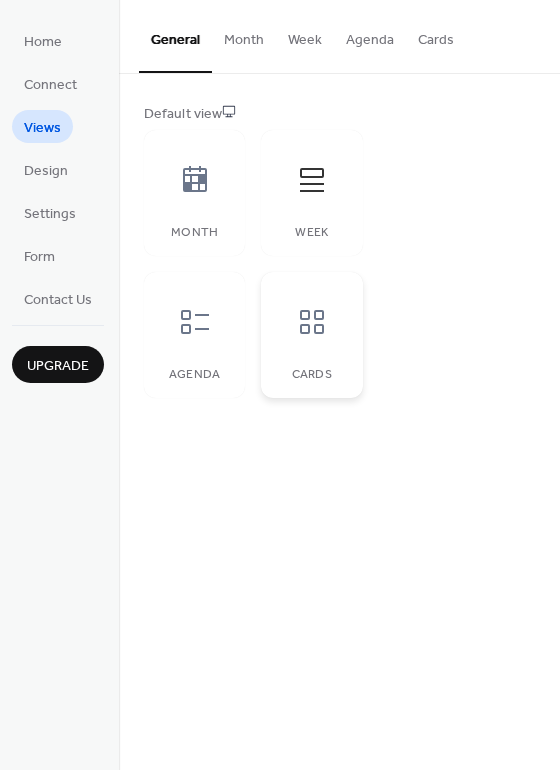 click 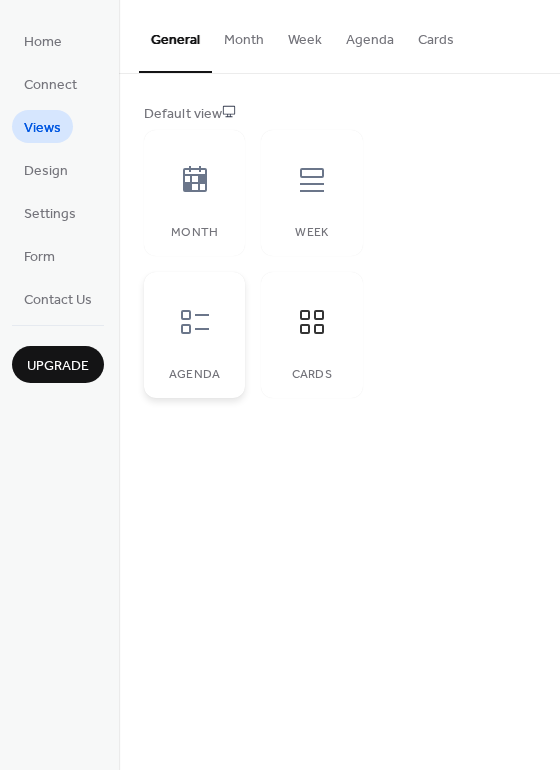click on "Agenda" at bounding box center [194, 335] 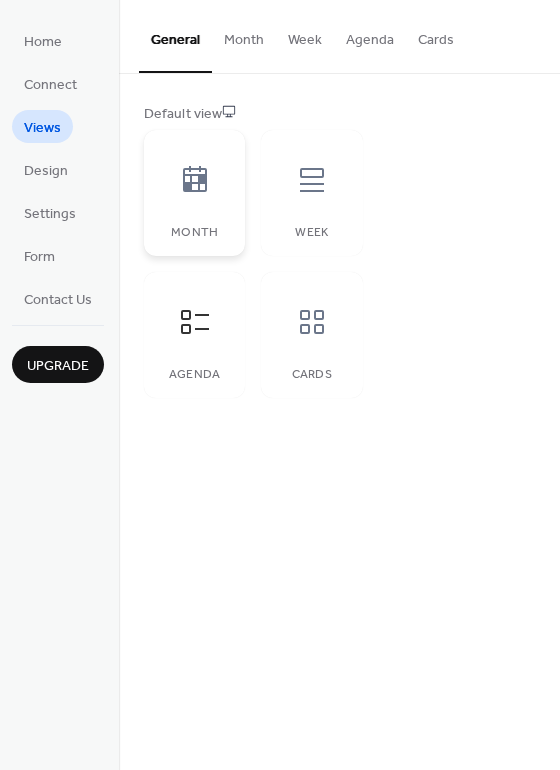 click 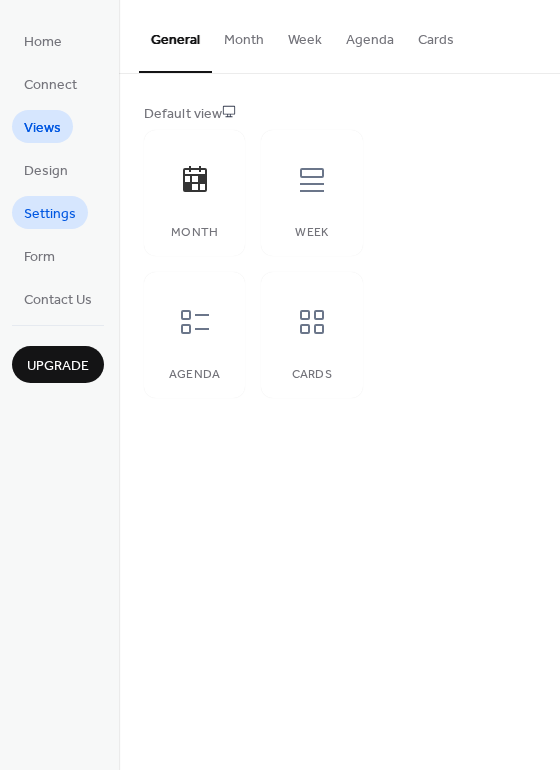 click on "Settings" at bounding box center (50, 214) 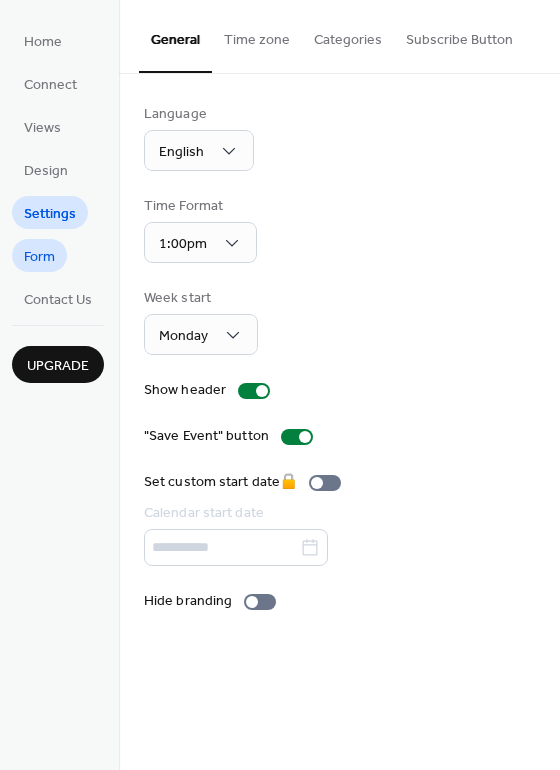 click on "Form" at bounding box center [39, 257] 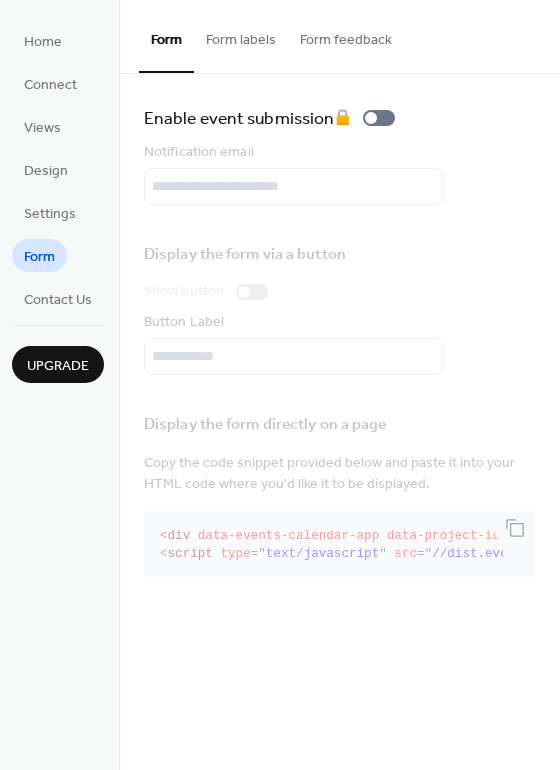 click on "Form labels" at bounding box center (241, 35) 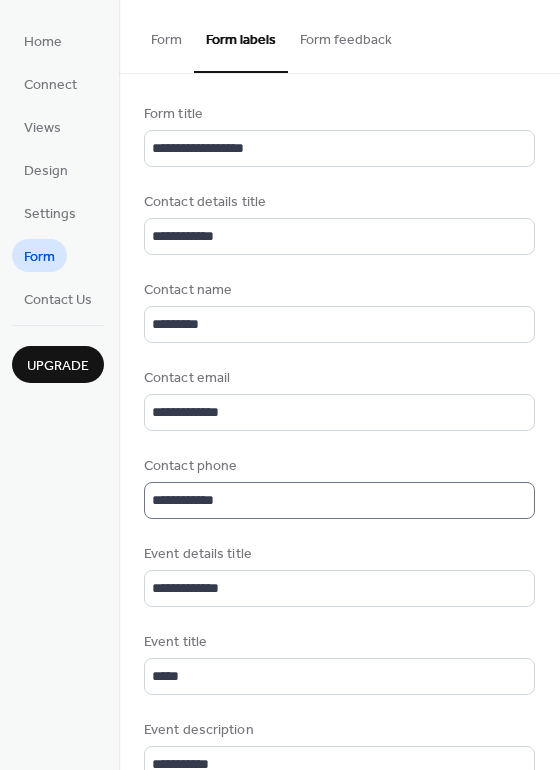 scroll, scrollTop: 3, scrollLeft: 0, axis: vertical 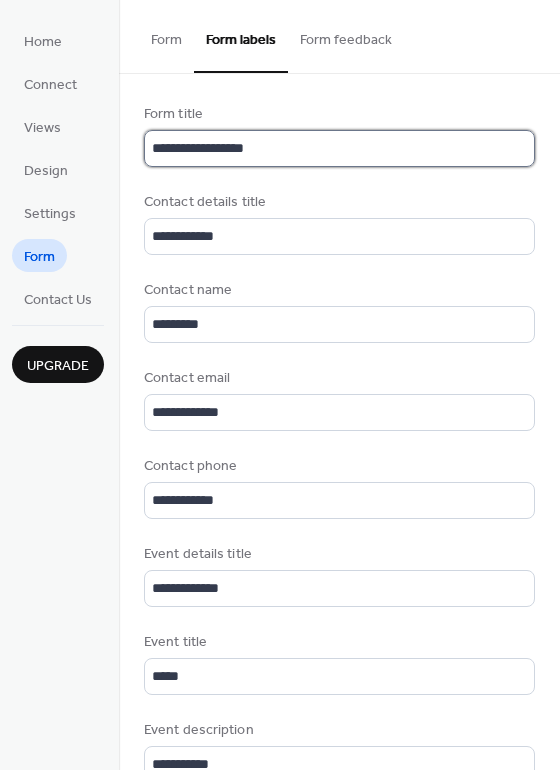 click on "**********" at bounding box center (339, 148) 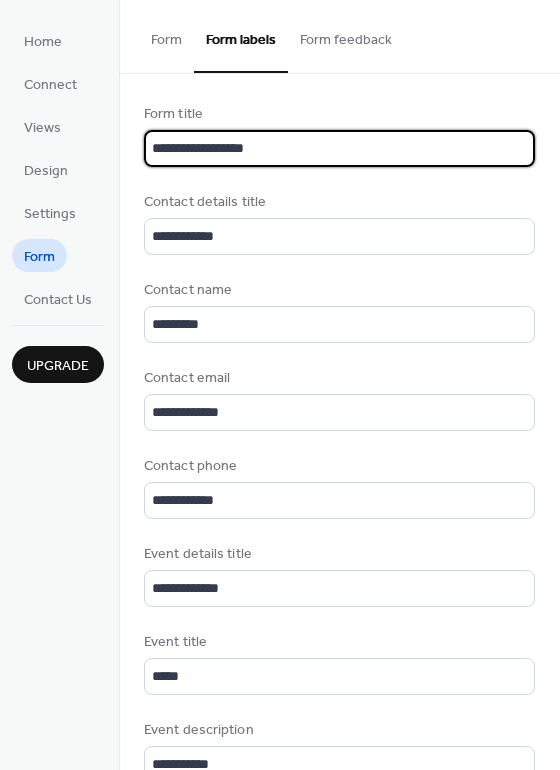 drag, startPoint x: 263, startPoint y: 149, endPoint x: -57, endPoint y: 147, distance: 320.00626 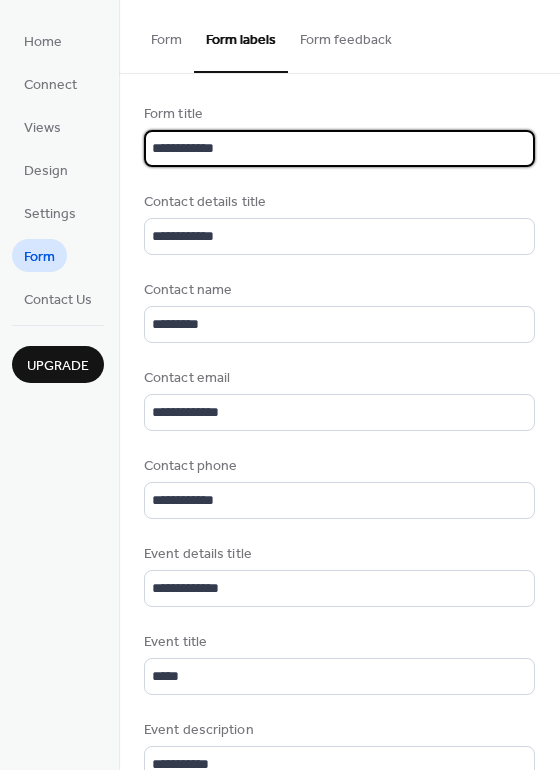type on "**********" 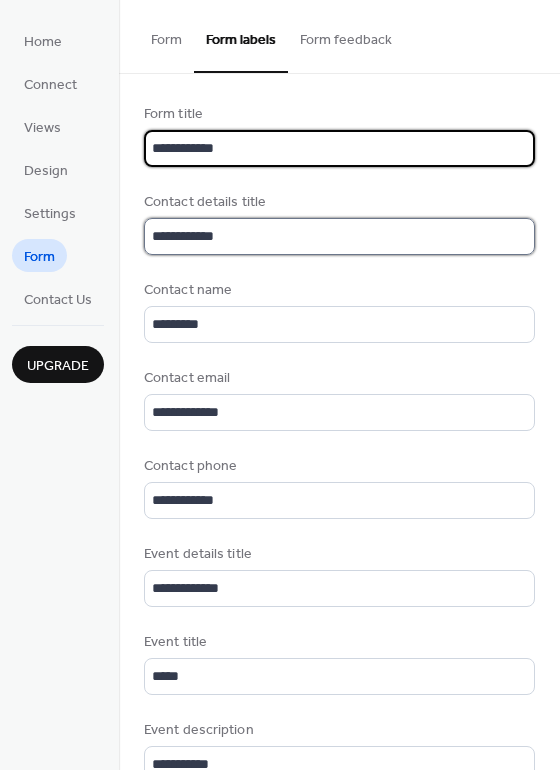 click on "**********" at bounding box center (339, 236) 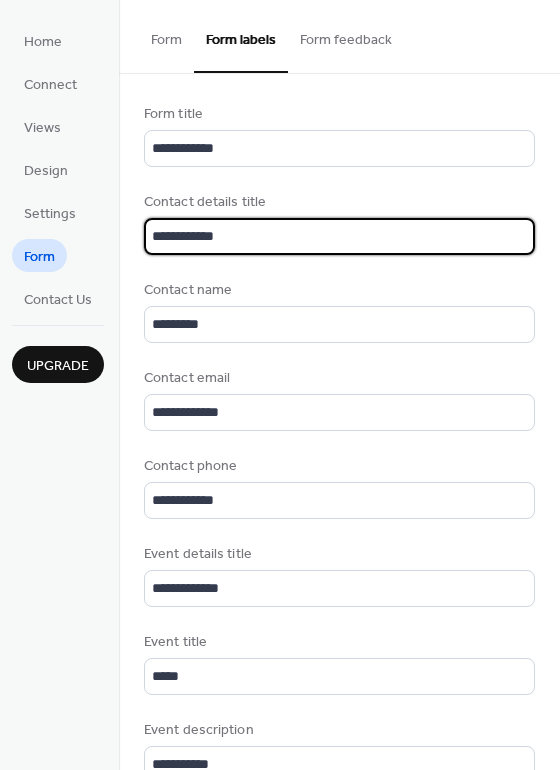 drag, startPoint x: 324, startPoint y: 241, endPoint x: -148, endPoint y: 234, distance: 472.0519 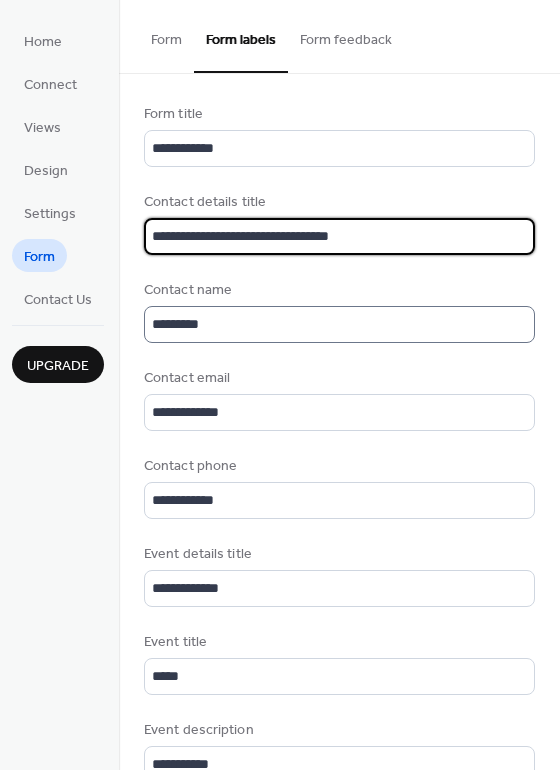 type on "**********" 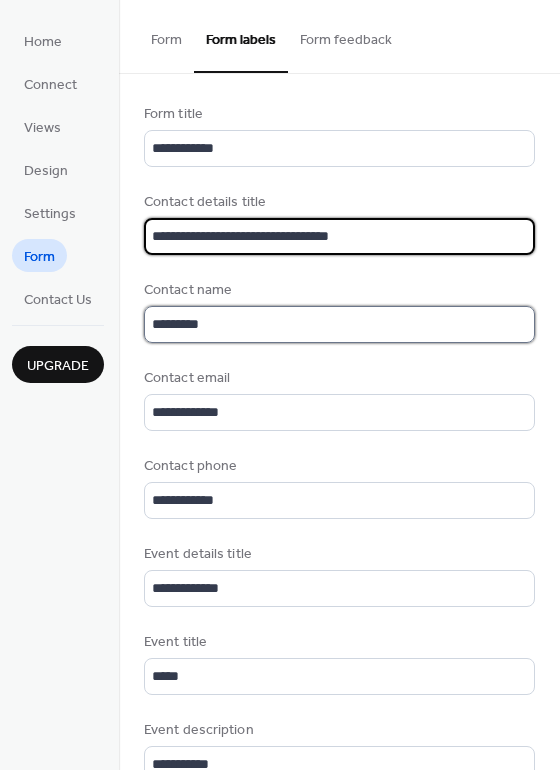 click on "*********" at bounding box center [339, 324] 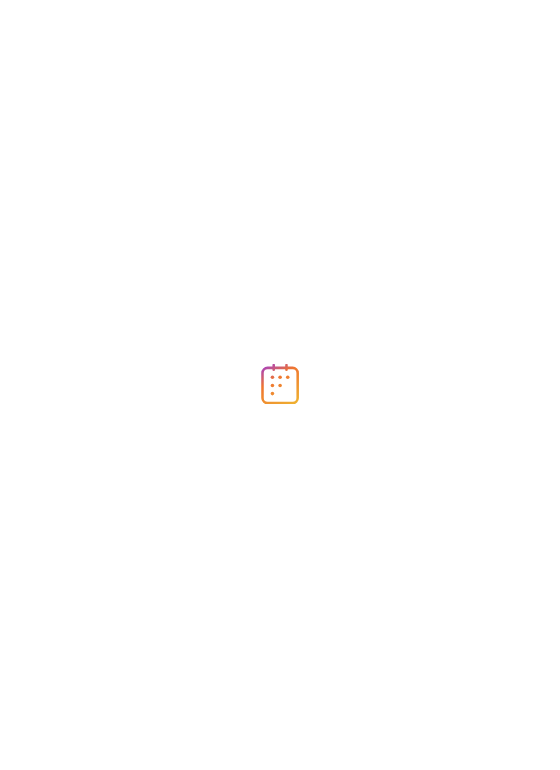 scroll, scrollTop: 0, scrollLeft: 0, axis: both 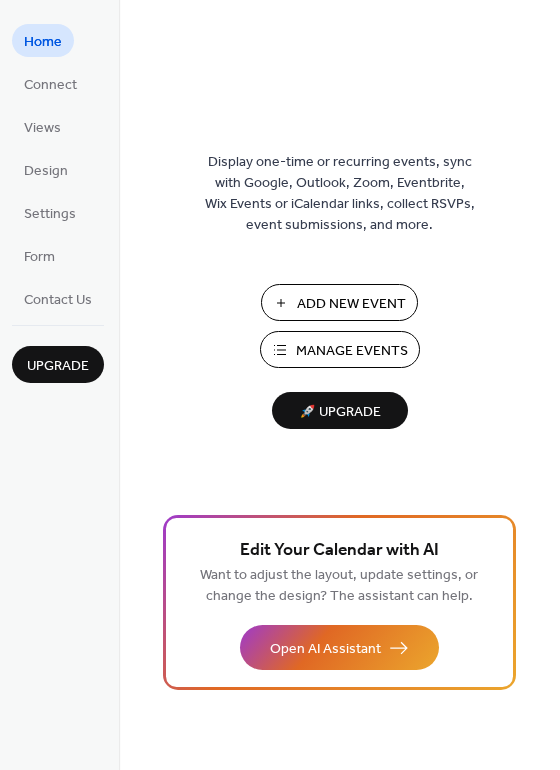 click on "Manage Events" at bounding box center (352, 351) 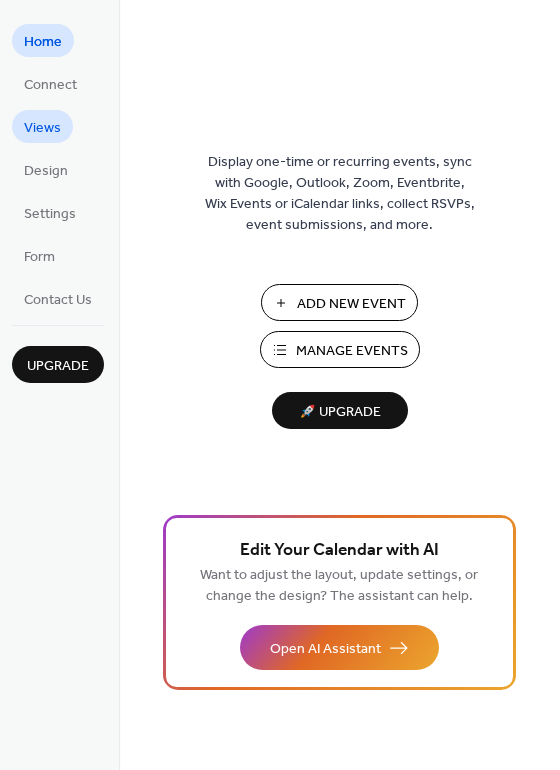 click on "Views" at bounding box center (42, 128) 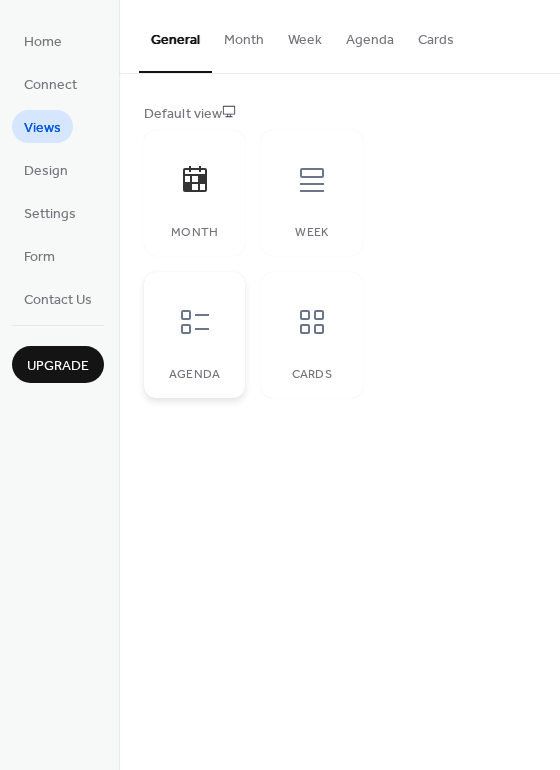 click 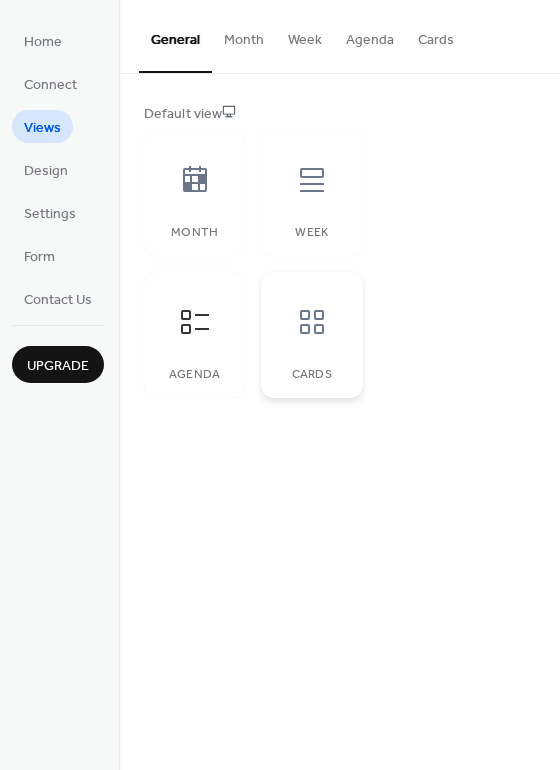 click at bounding box center [312, 322] 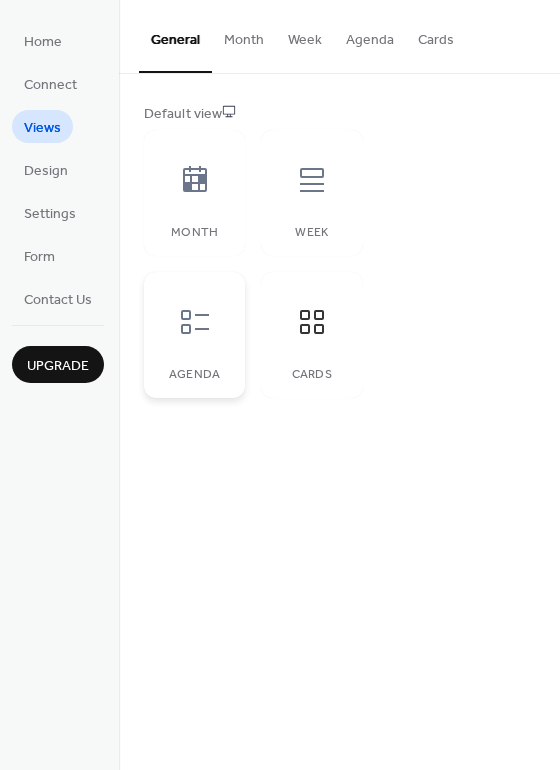 click at bounding box center [195, 322] 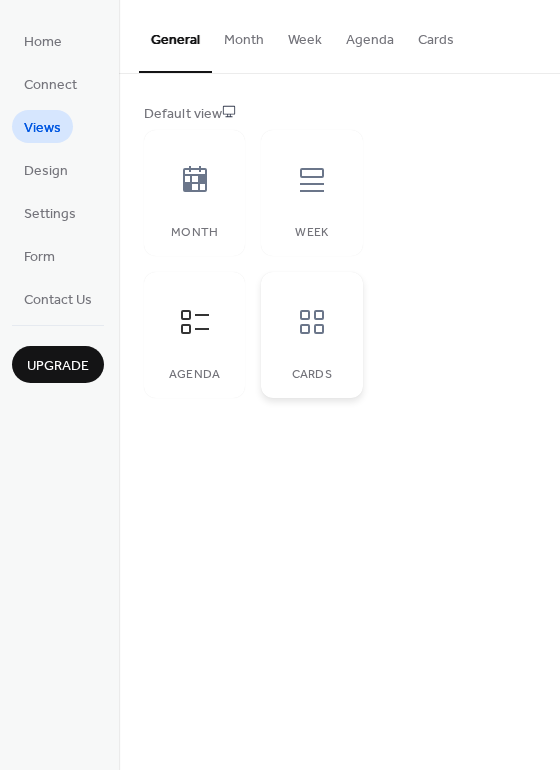 click 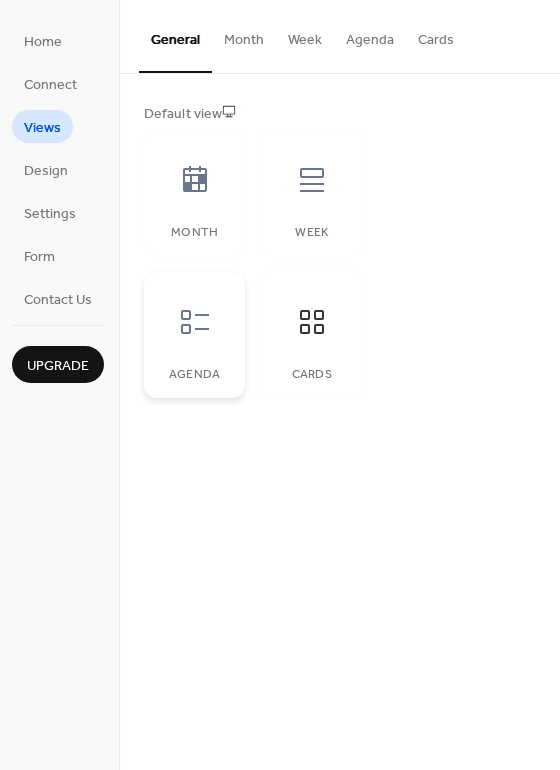 click at bounding box center (195, 322) 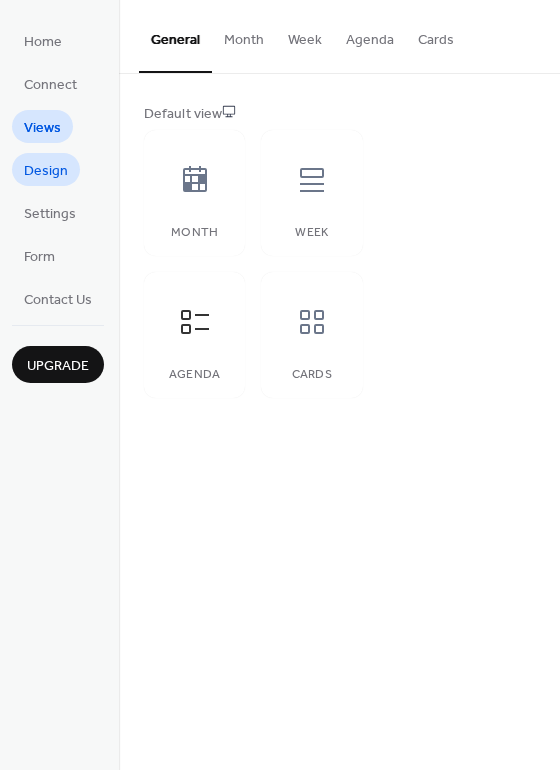 click on "Design" at bounding box center [46, 171] 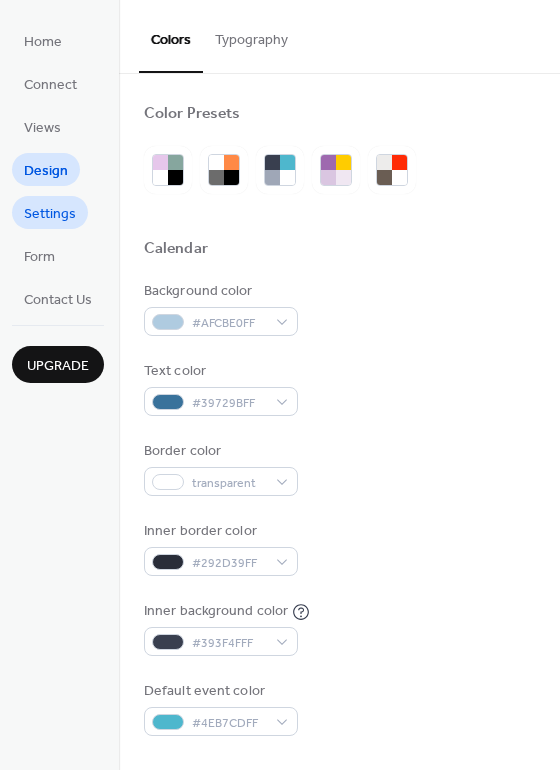 click on "Settings" at bounding box center (50, 214) 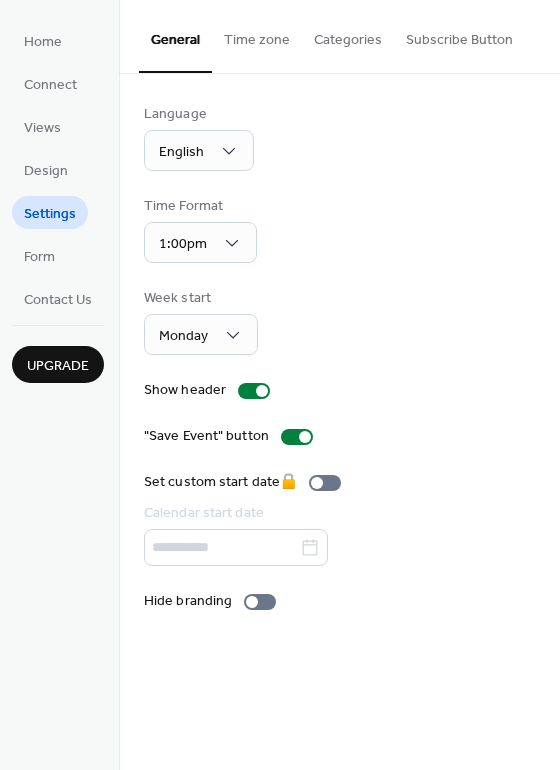 click on "Form" at bounding box center (39, 255) 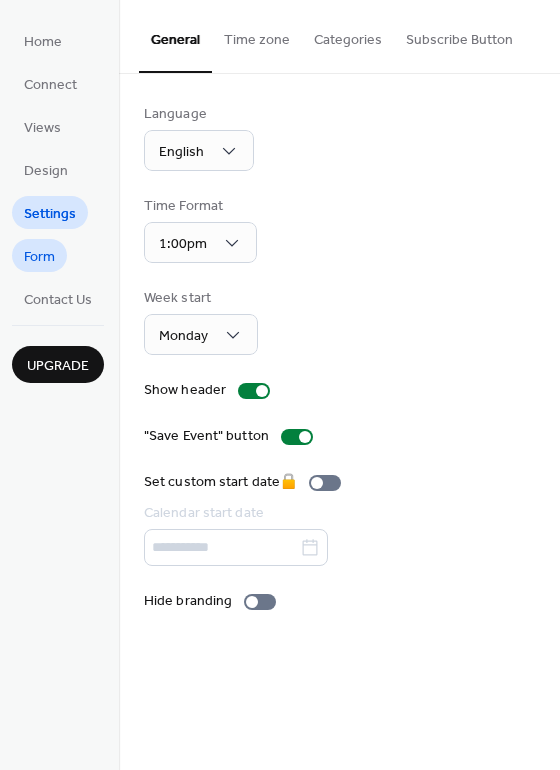 click on "Form" at bounding box center (39, 255) 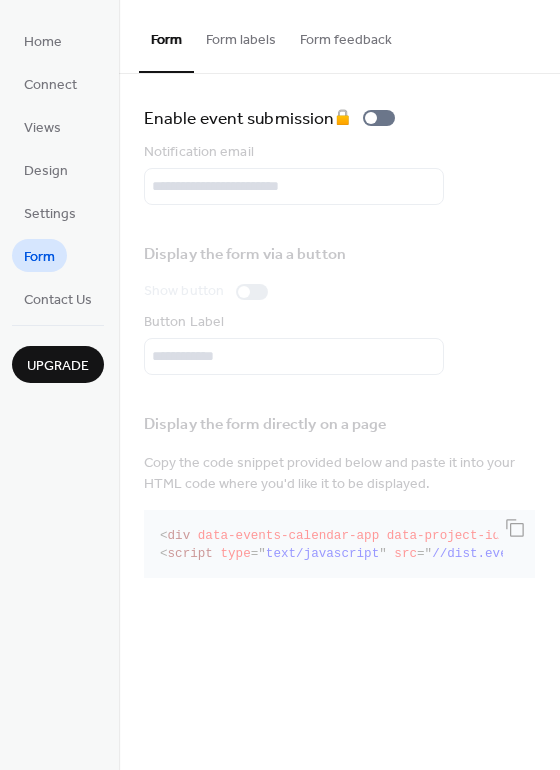 click on "Form labels" at bounding box center [241, 35] 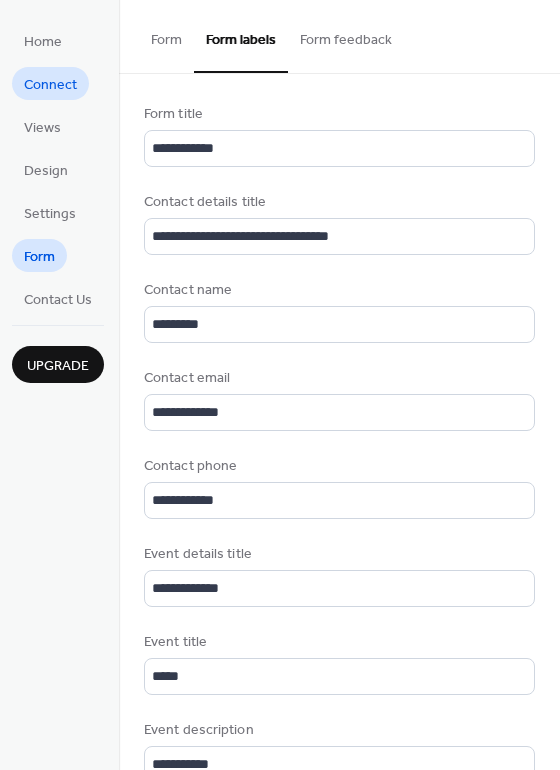 click on "Connect" at bounding box center [50, 85] 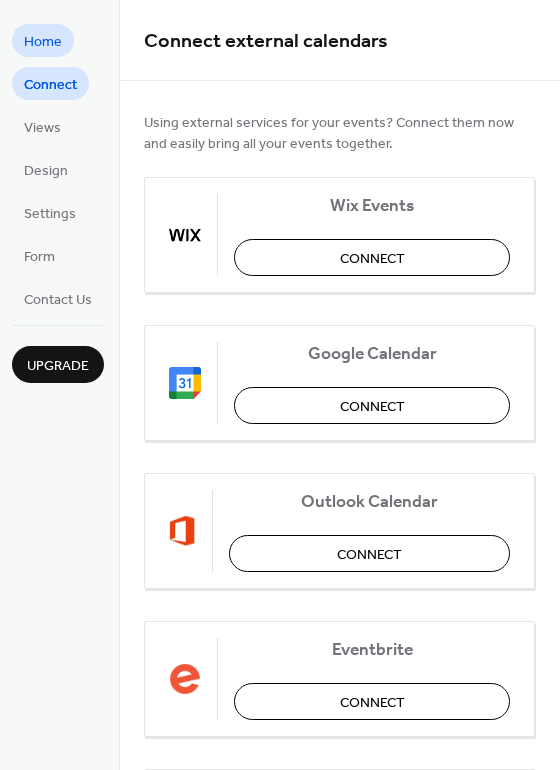 click on "Home" at bounding box center (43, 40) 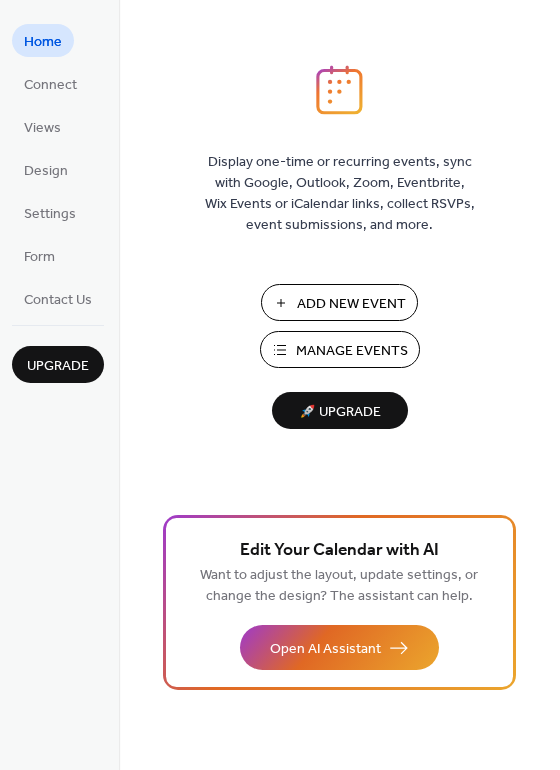 click on "Manage Events" at bounding box center [352, 351] 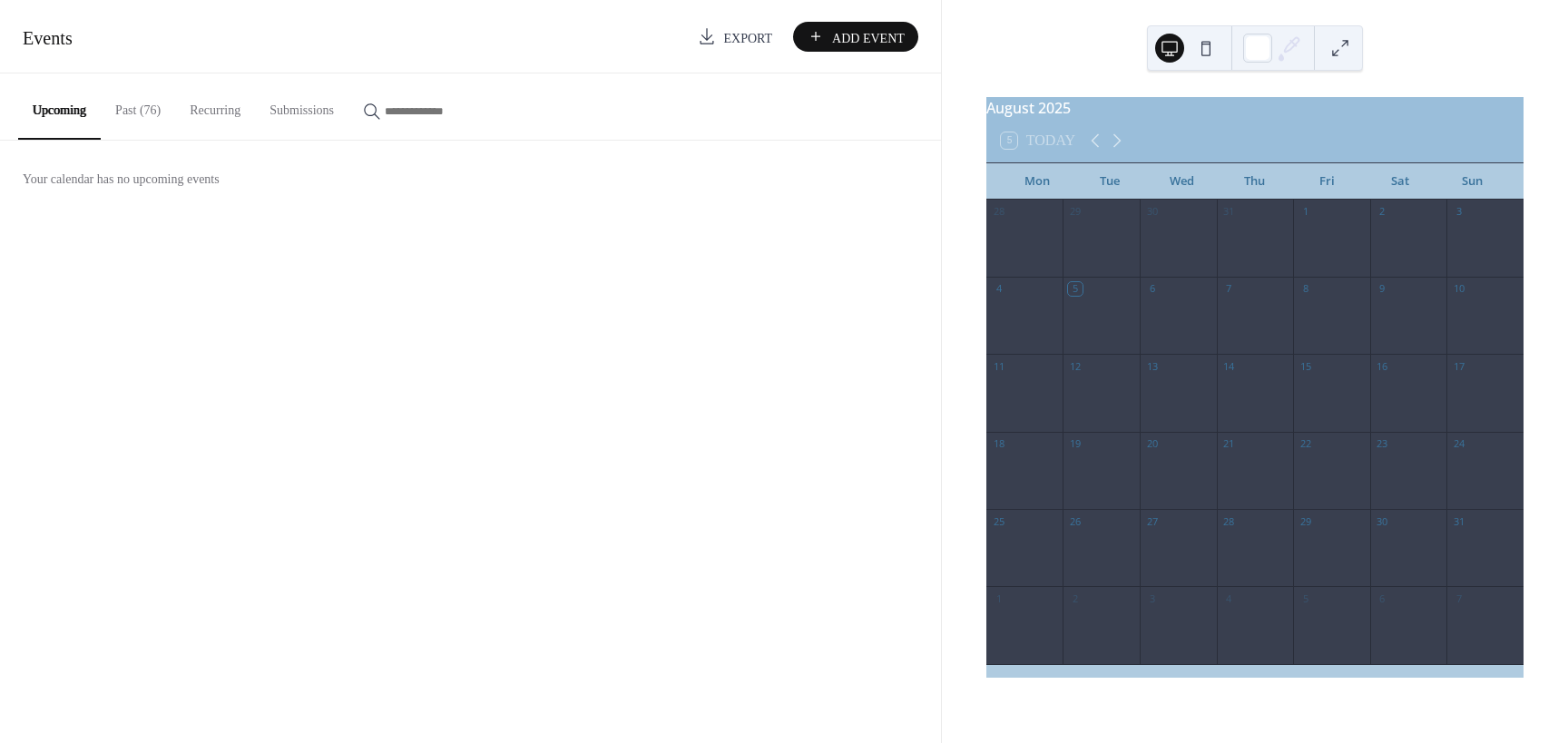 scroll, scrollTop: 0, scrollLeft: 0, axis: both 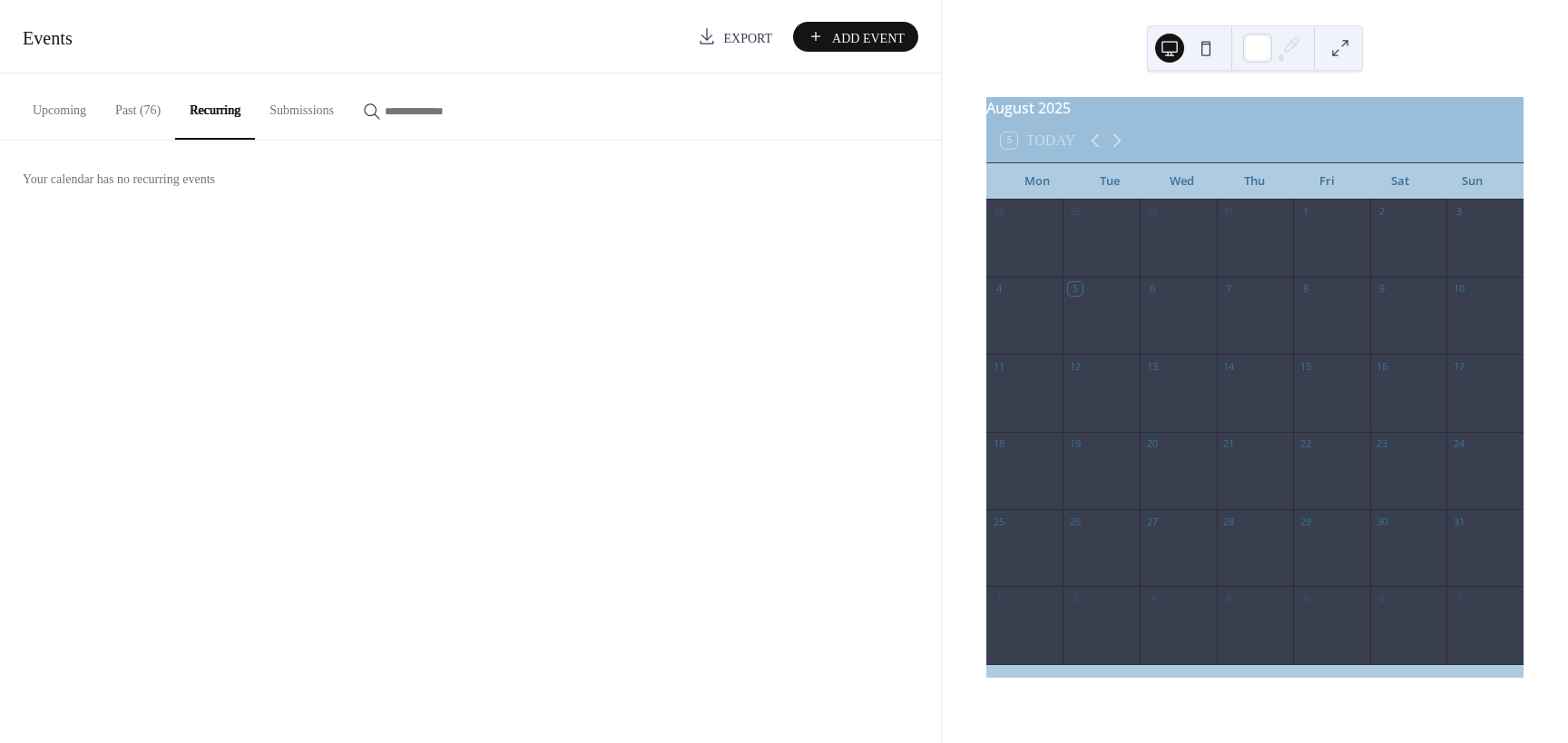 click on "Past (76)" at bounding box center [138, 105] 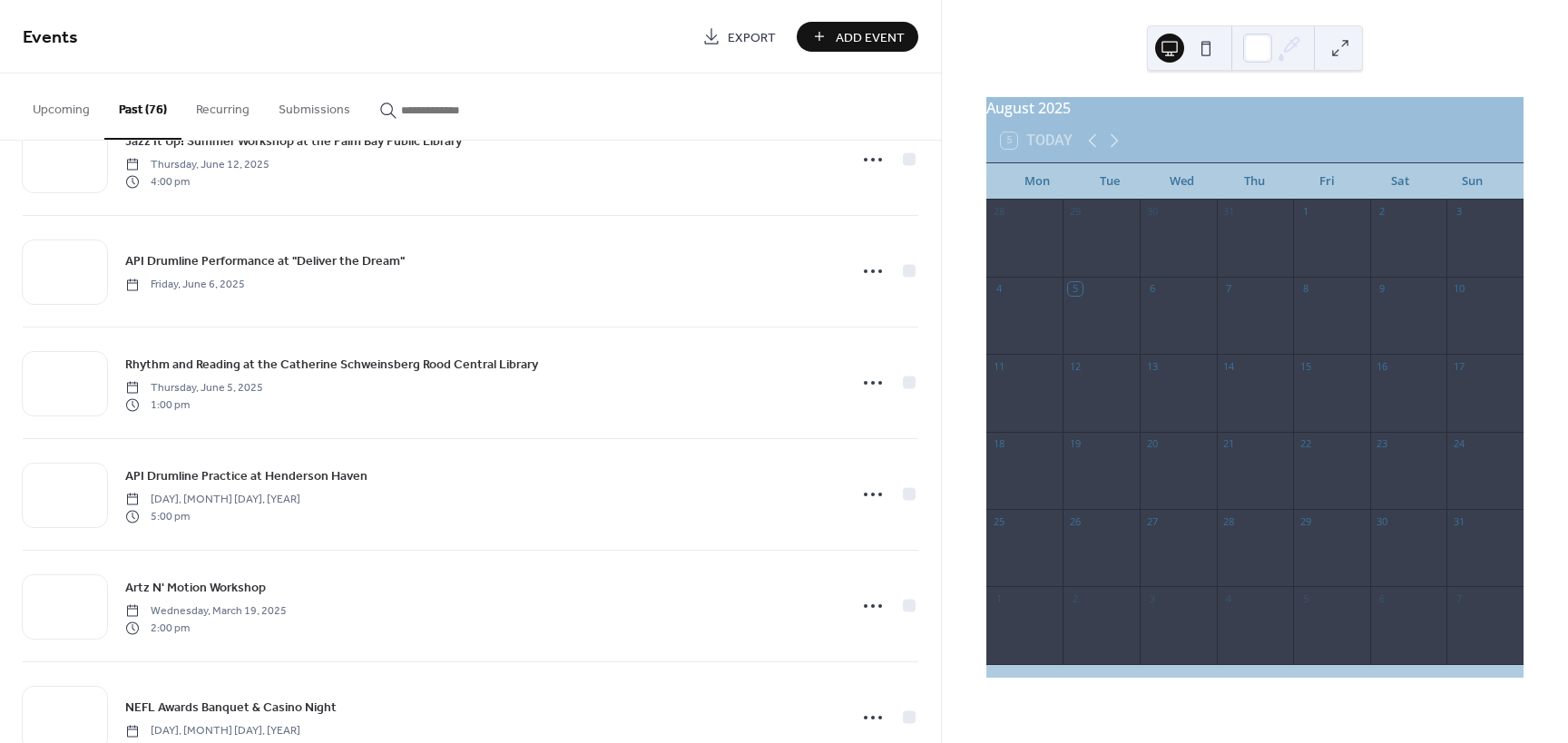 scroll, scrollTop: 907, scrollLeft: 0, axis: vertical 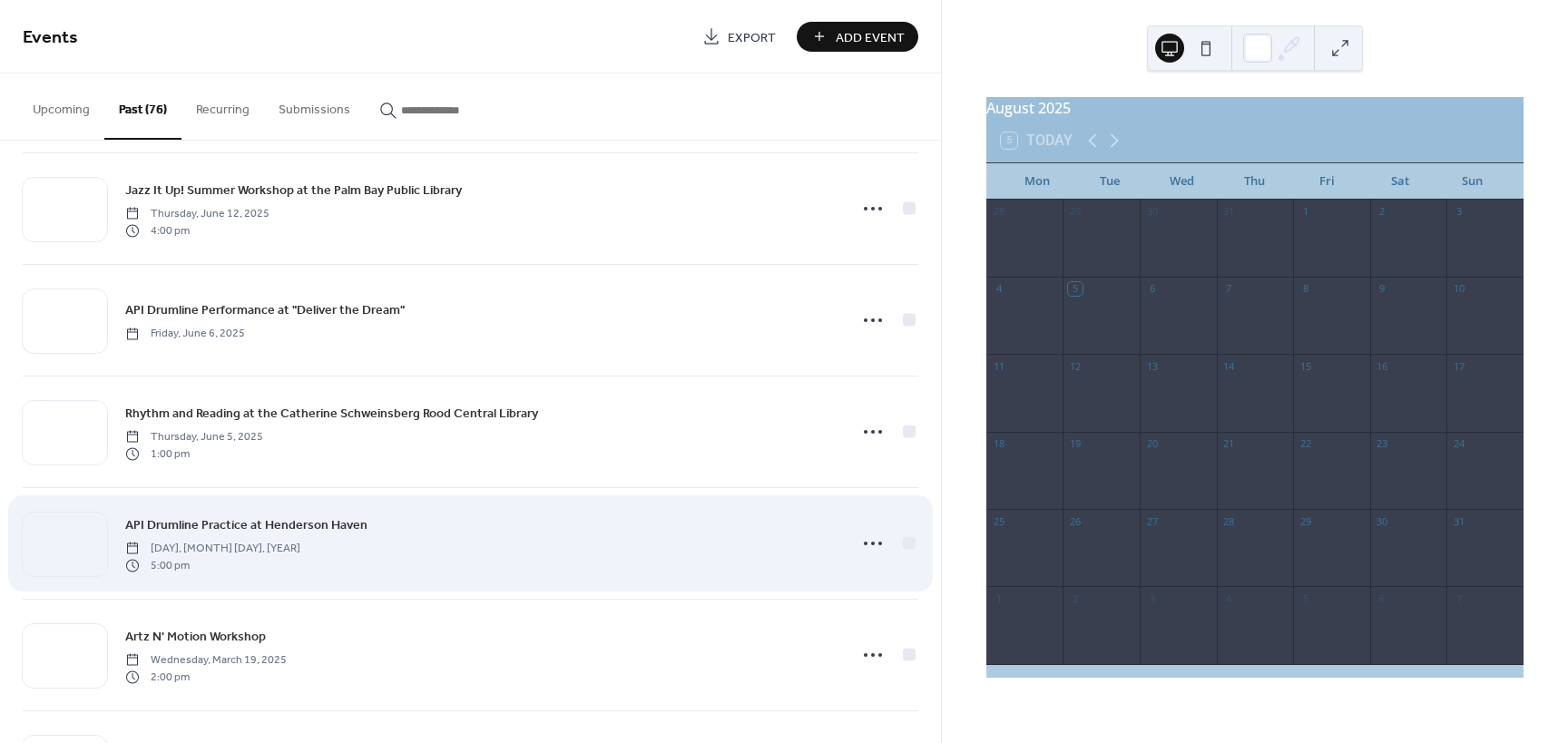 click on "API Drumline Practice at Henderson Haven Friday, May 30, 2025 5:00 pm" at bounding box center (480, 543) 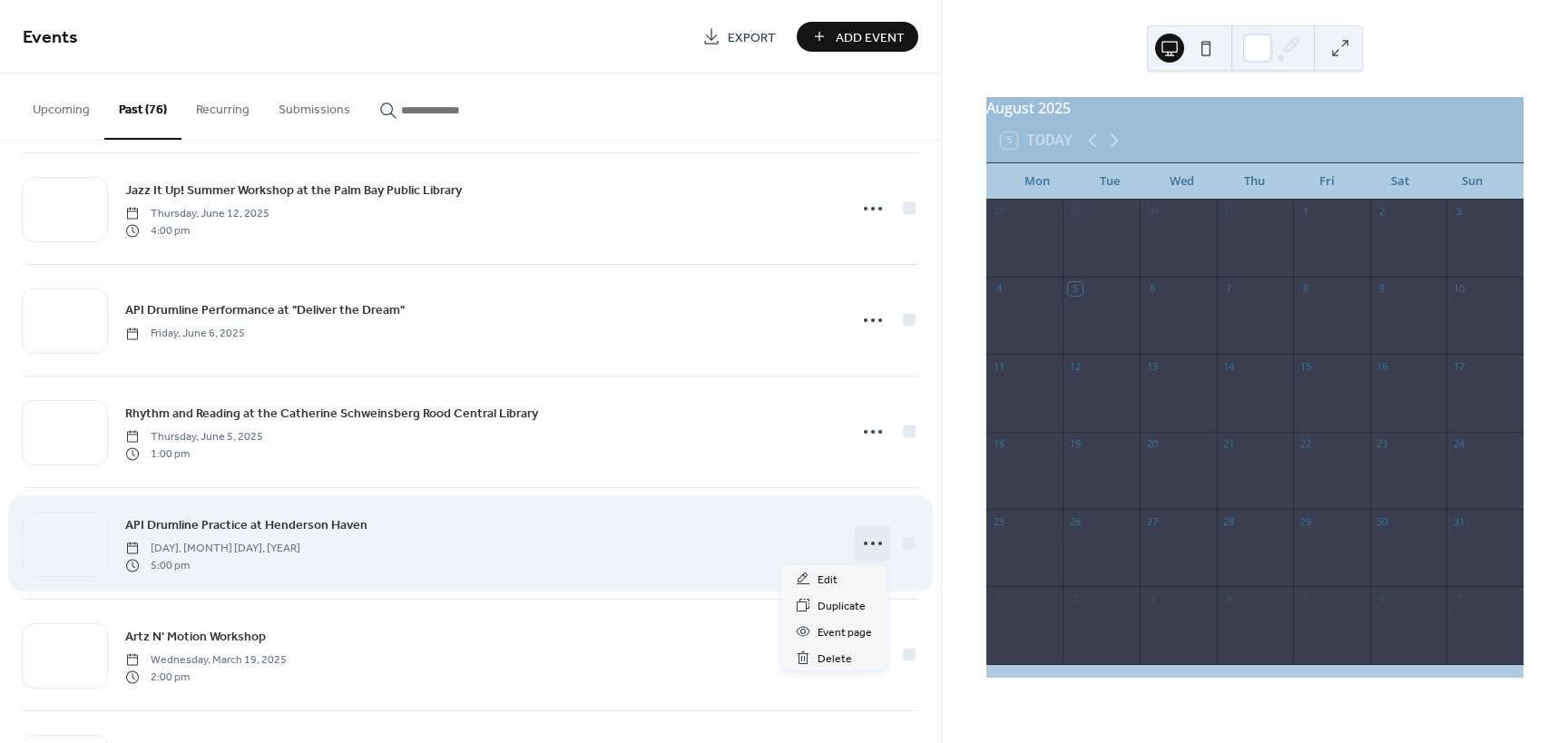 click 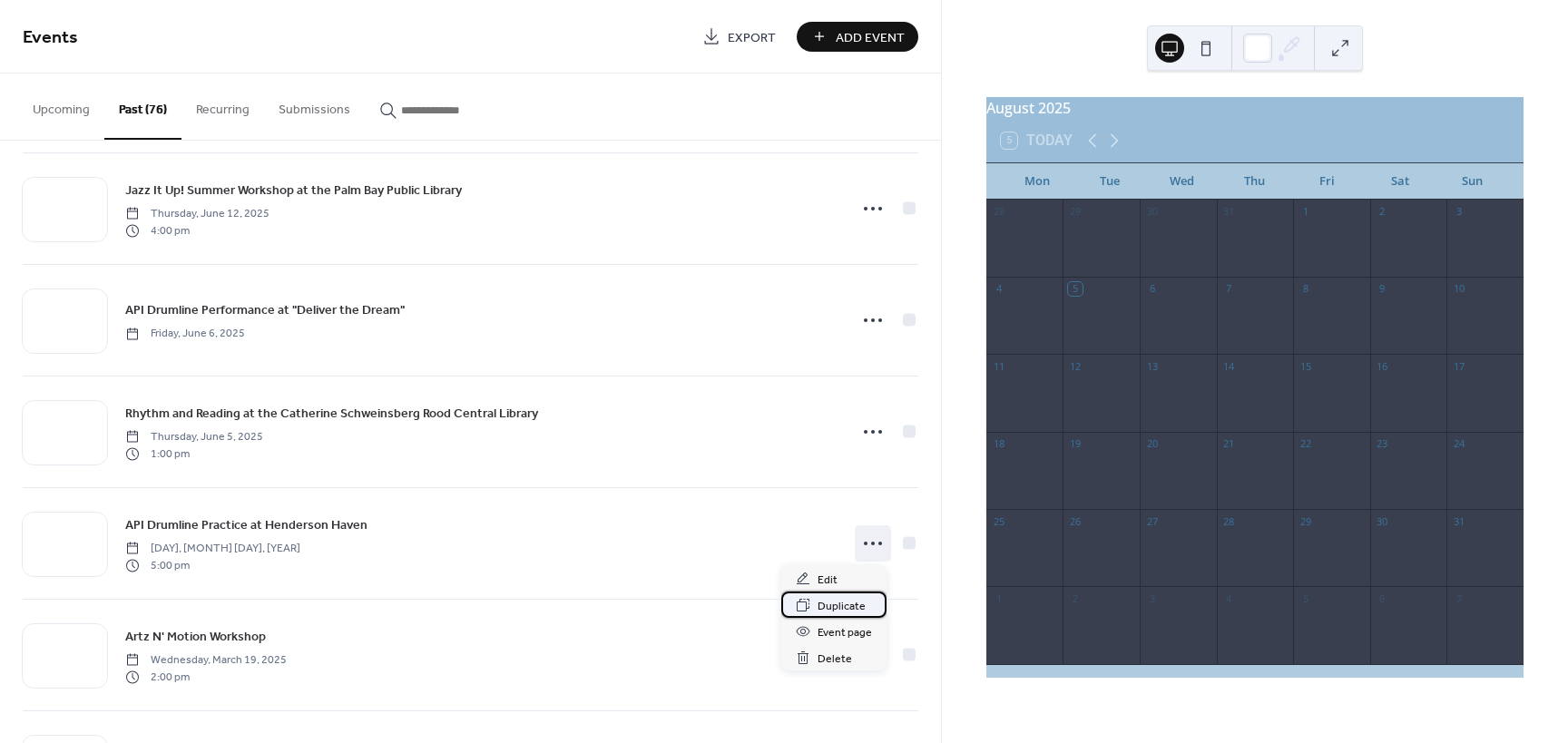 click on "Duplicate" at bounding box center (841, 606) 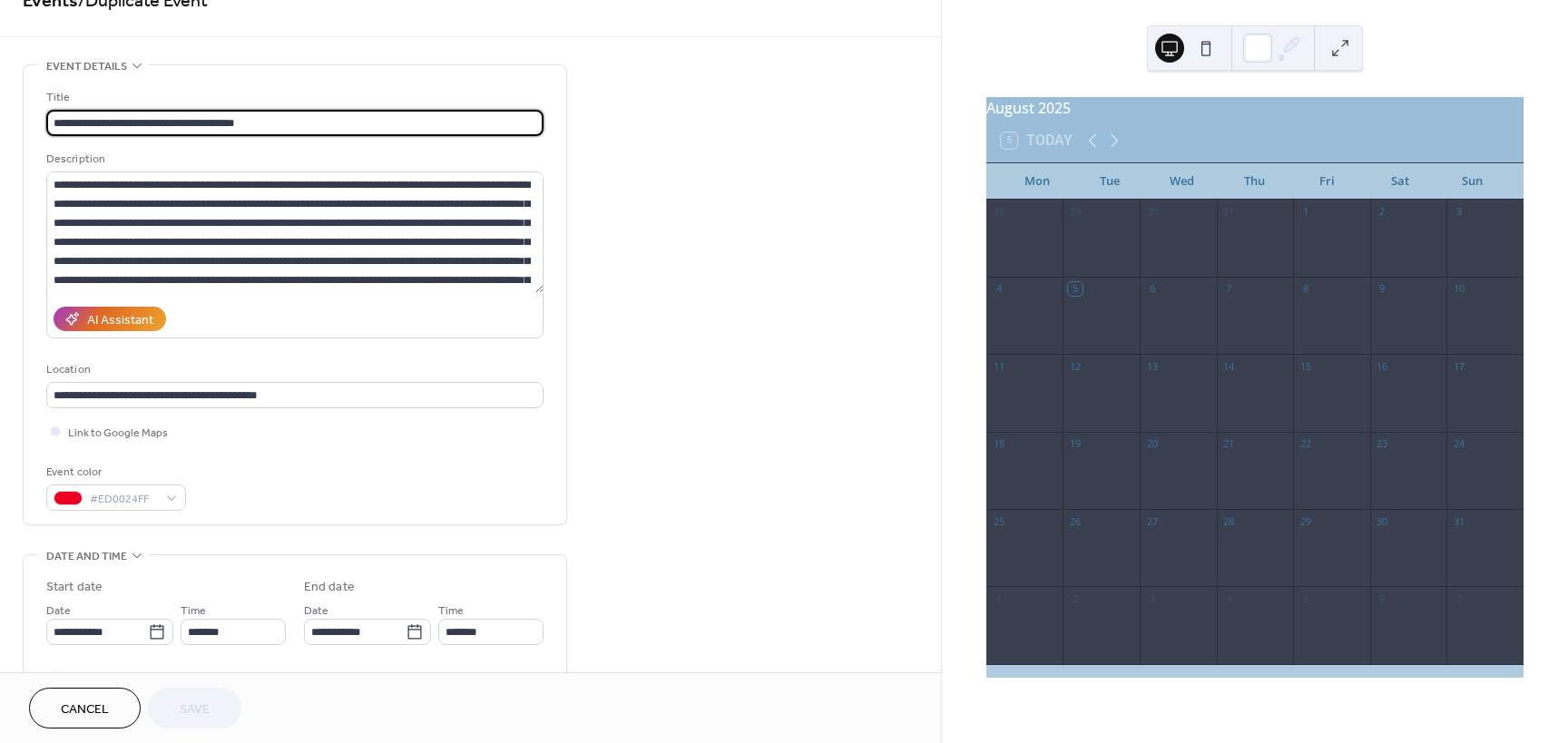 scroll, scrollTop: 181, scrollLeft: 0, axis: vertical 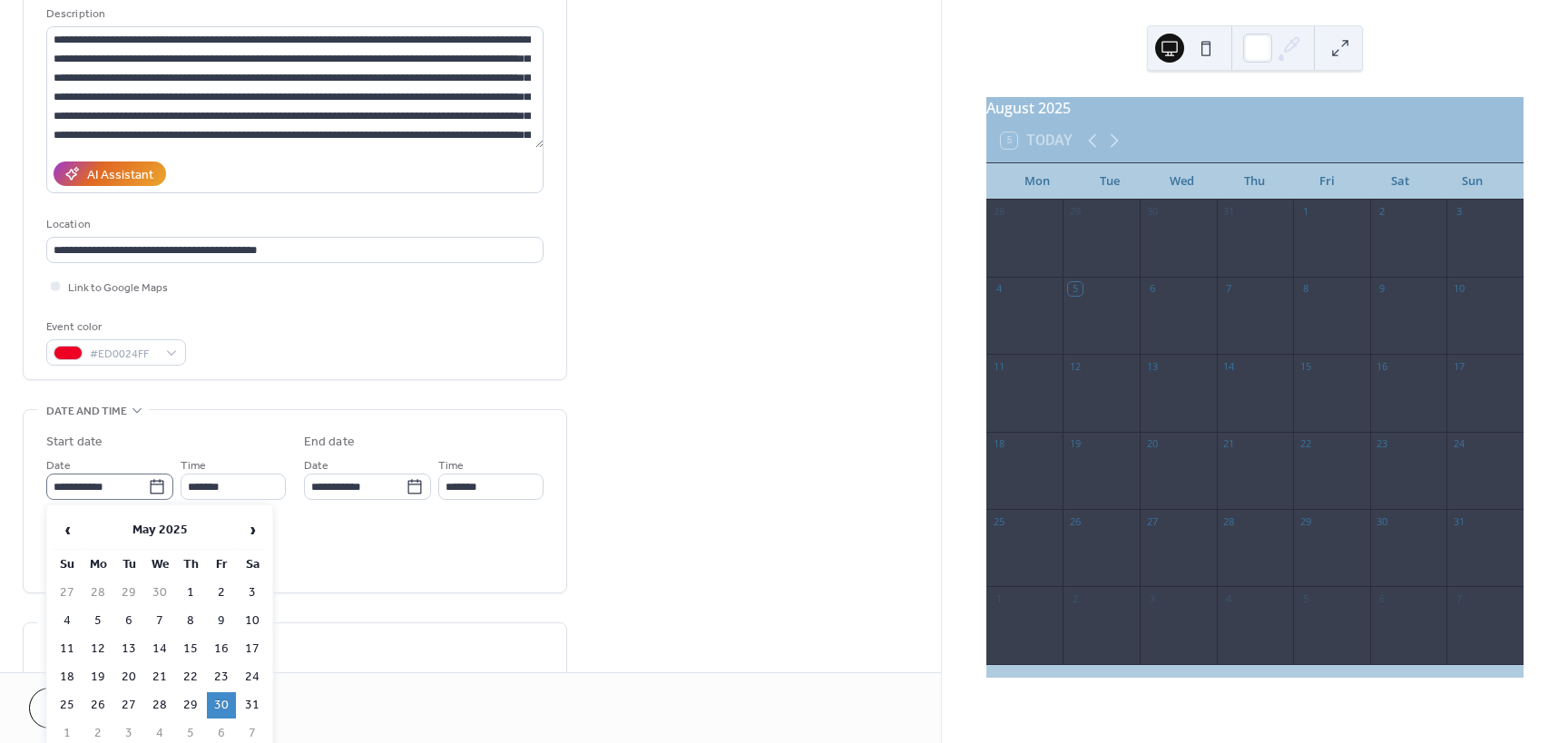 click 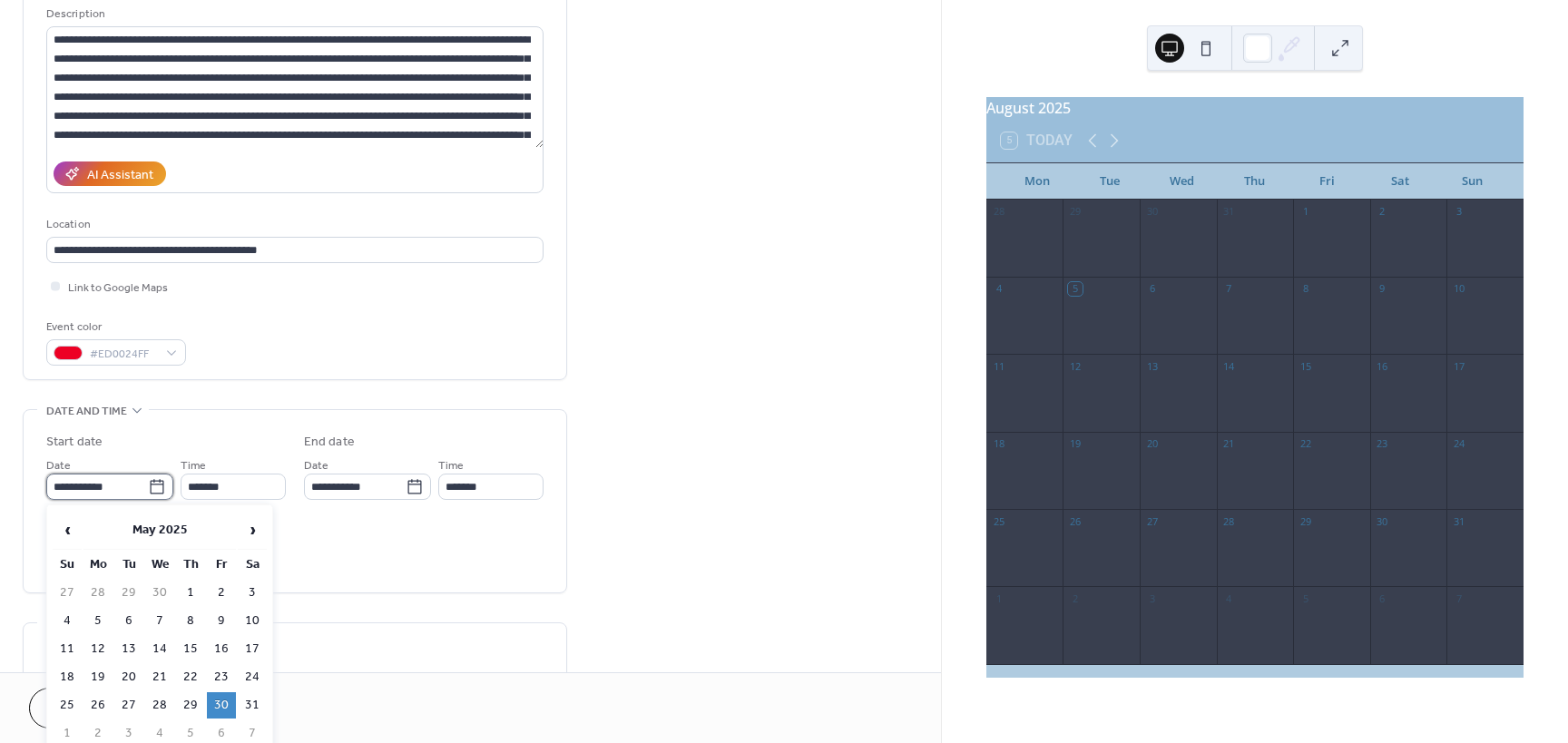 click on "**********" at bounding box center (97, 486) 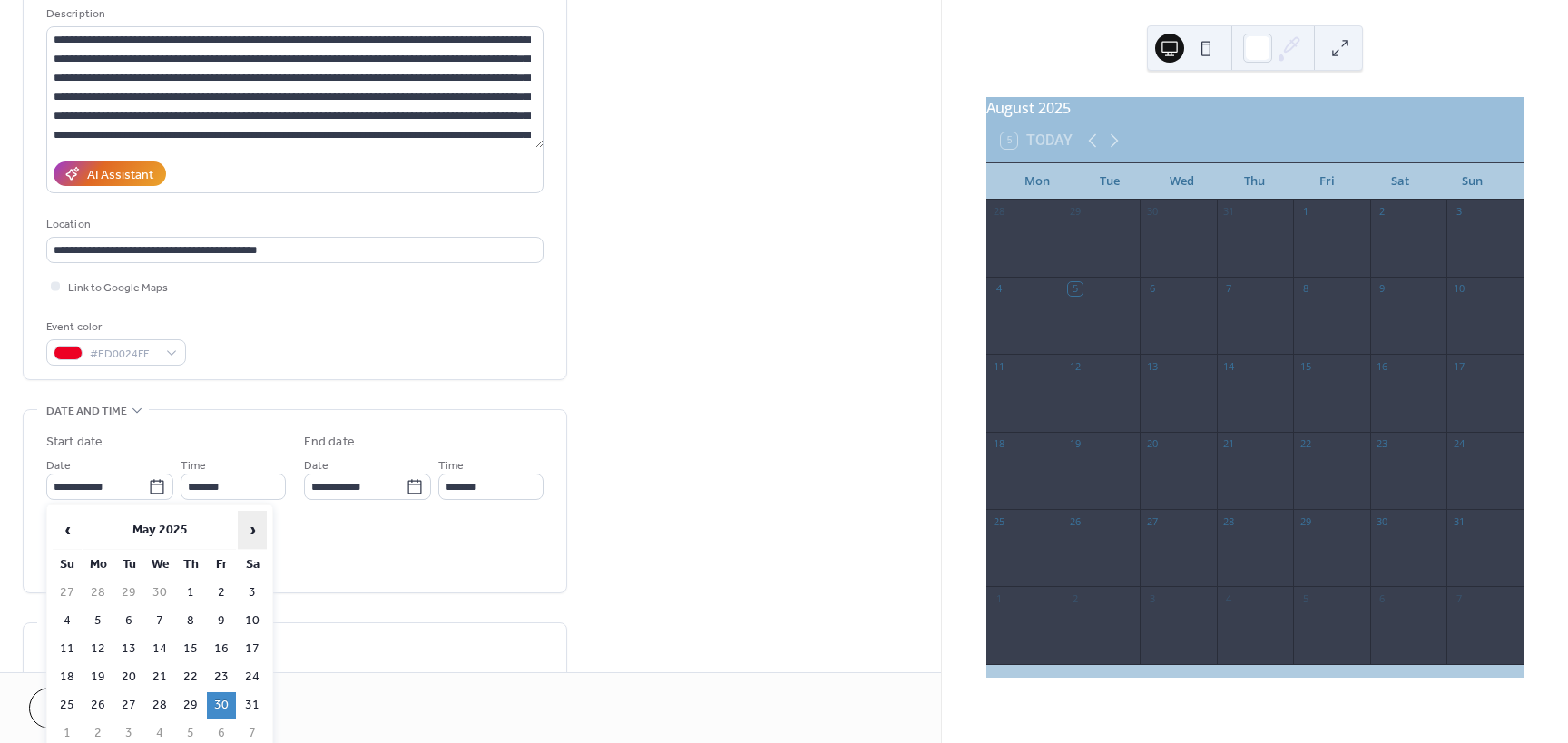 click on "›" at bounding box center [252, 530] 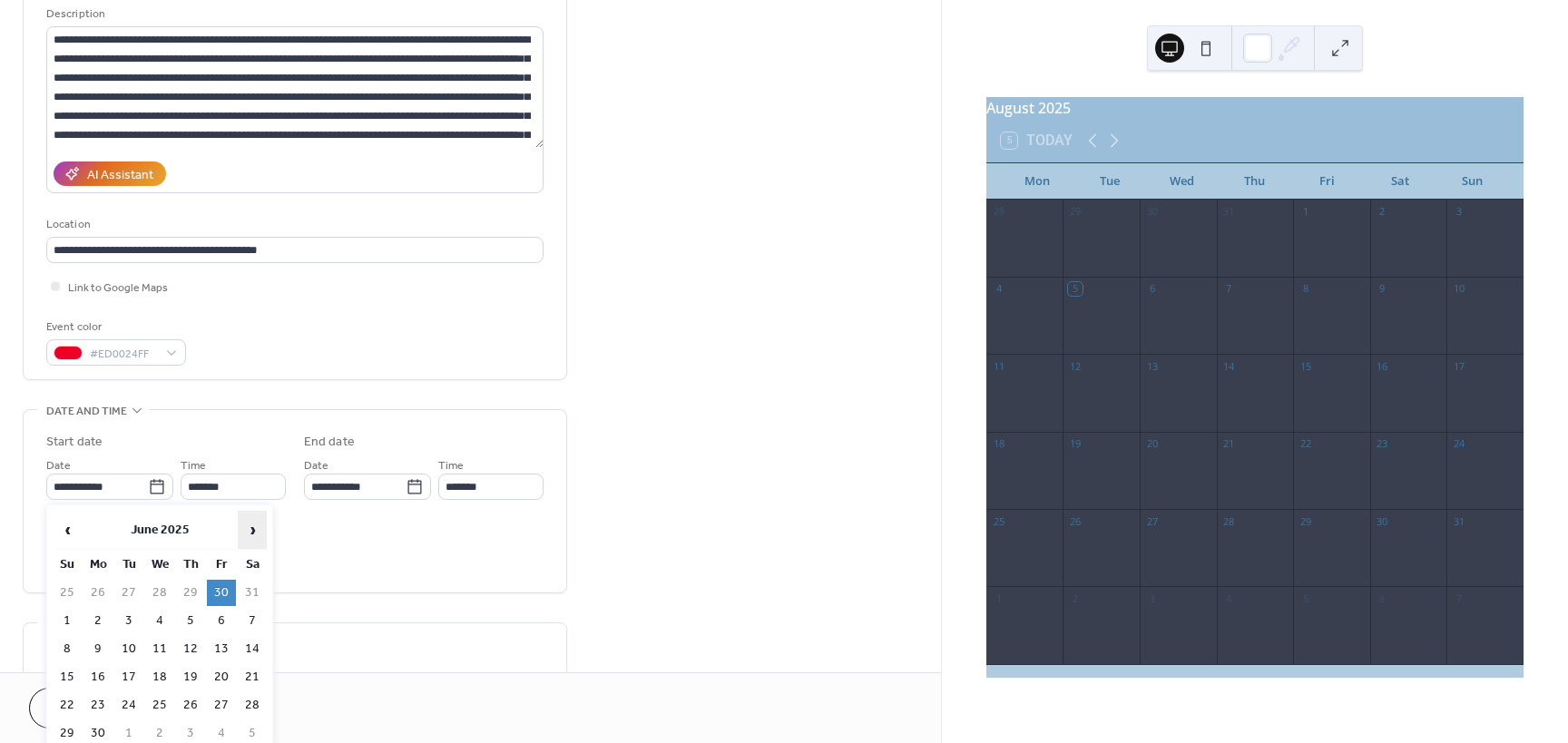 click on "›" at bounding box center [252, 530] 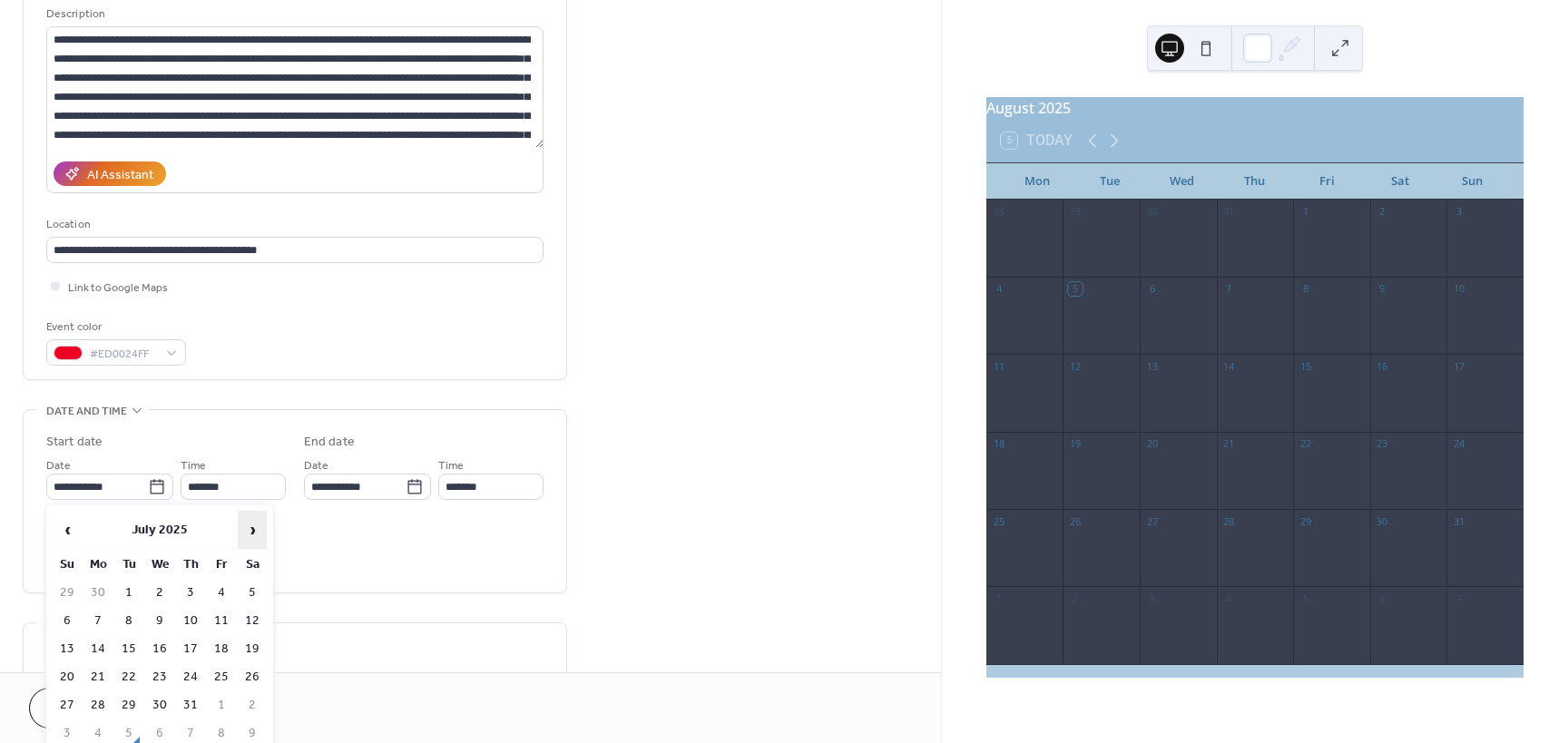 click on "›" at bounding box center (252, 530) 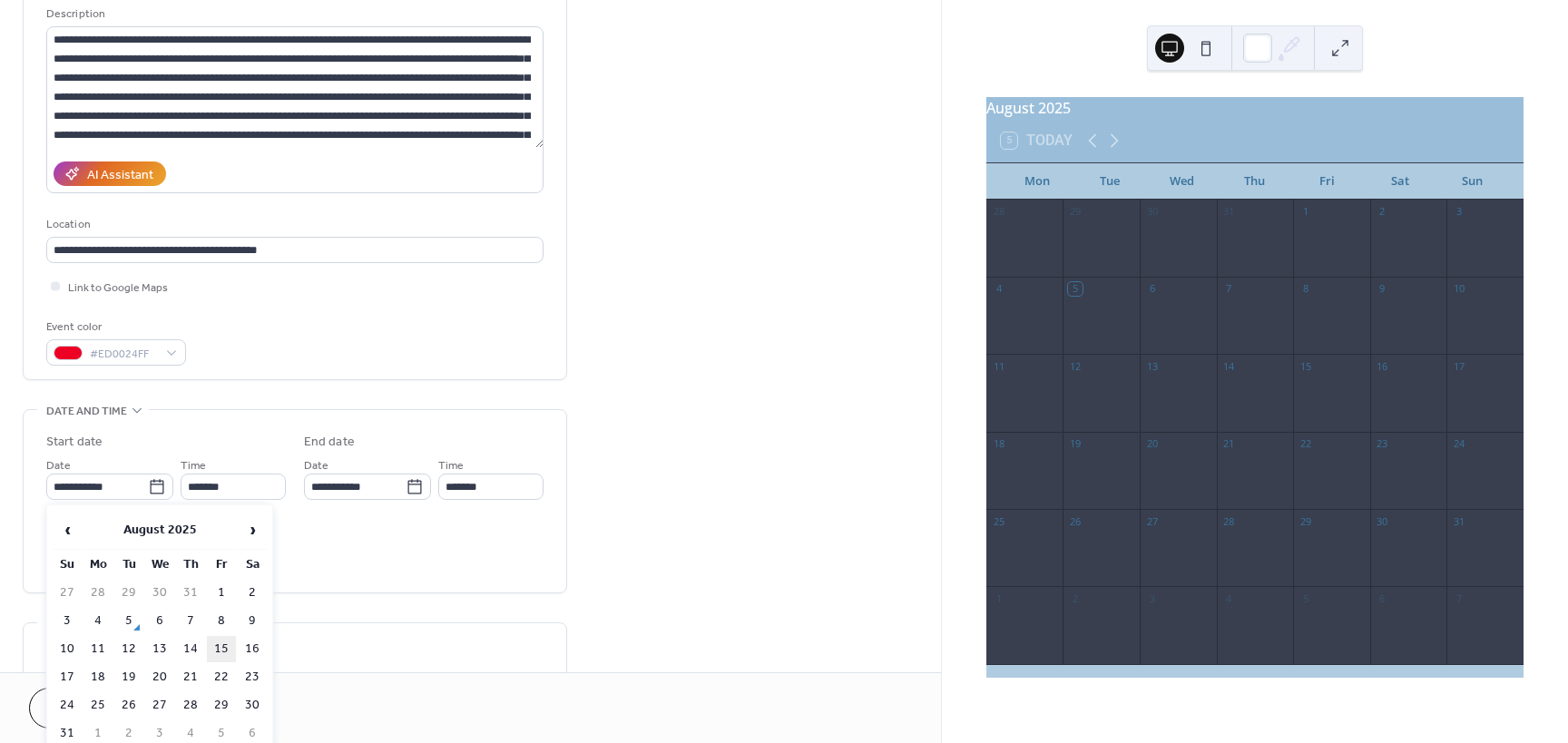 click on "15" at bounding box center (221, 649) 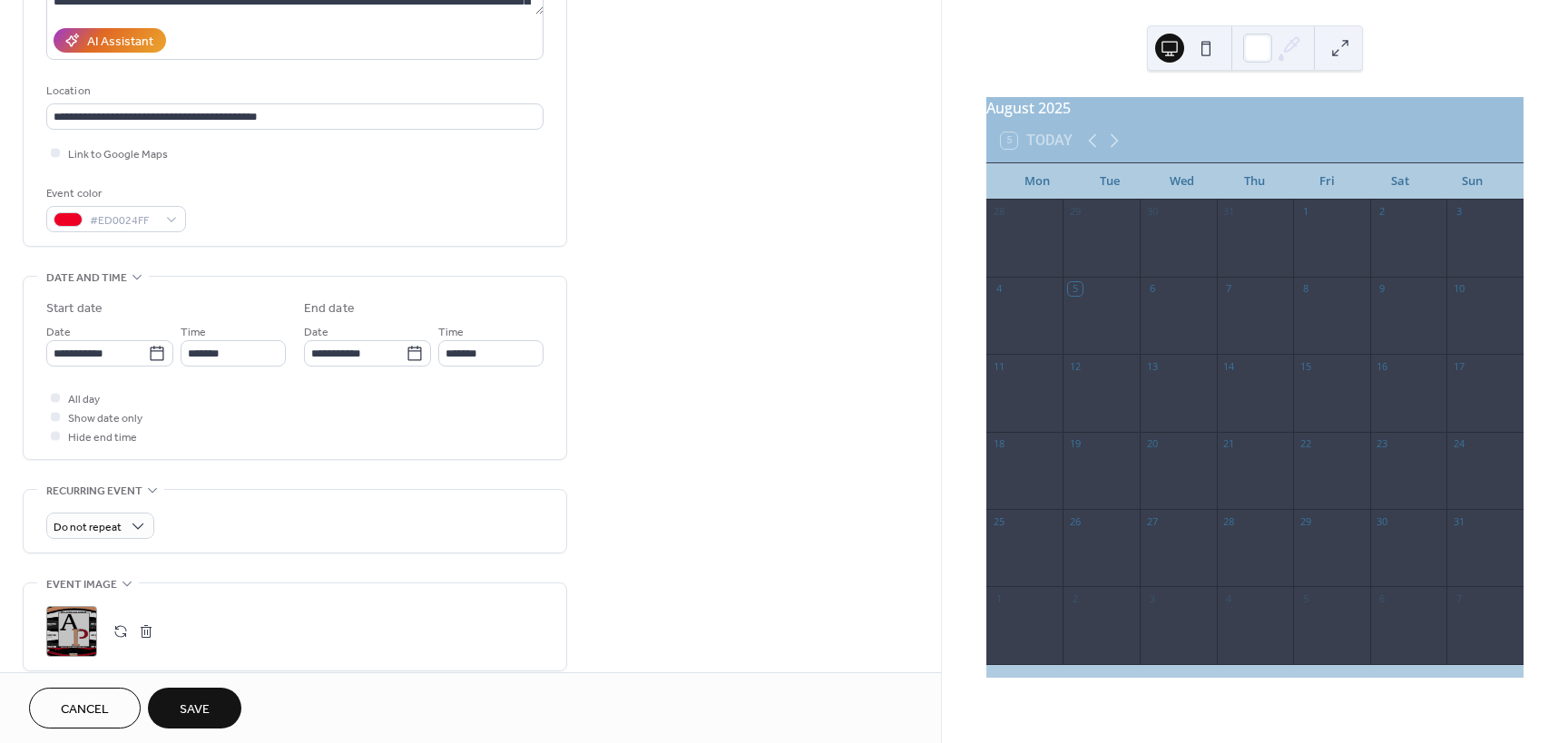 scroll, scrollTop: 363, scrollLeft: 0, axis: vertical 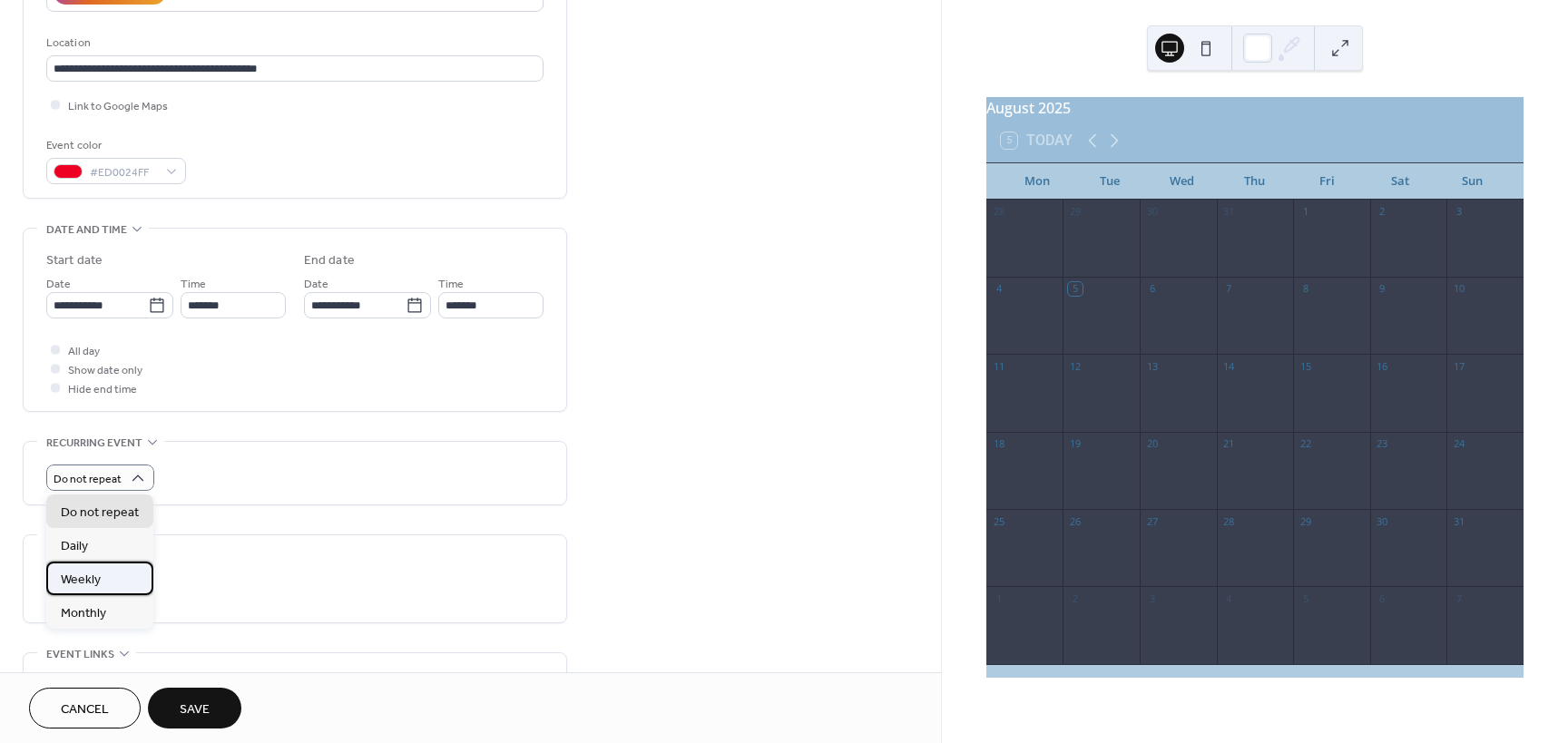 click on "Weekly" at bounding box center (81, 580) 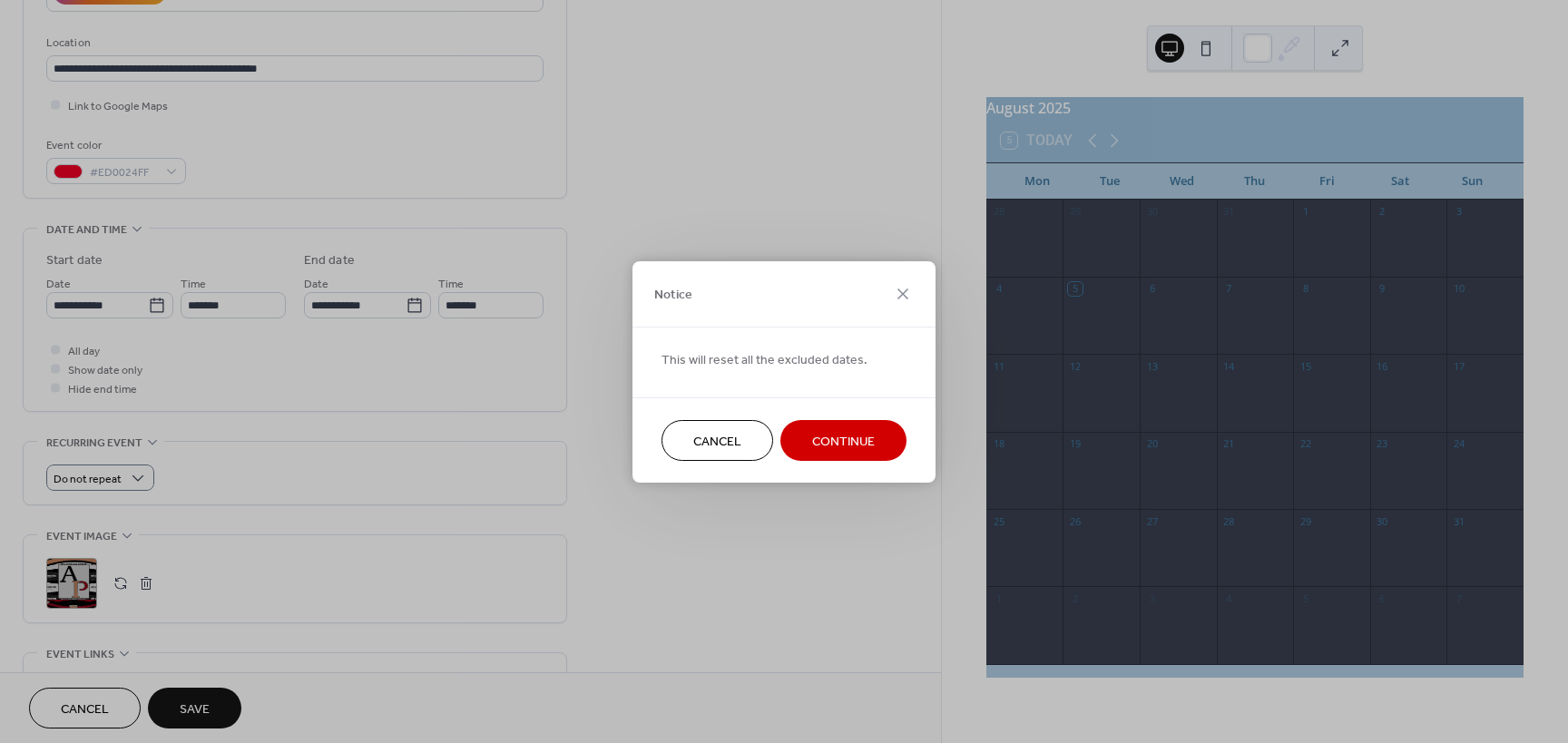 click on "Continue" at bounding box center (843, 441) 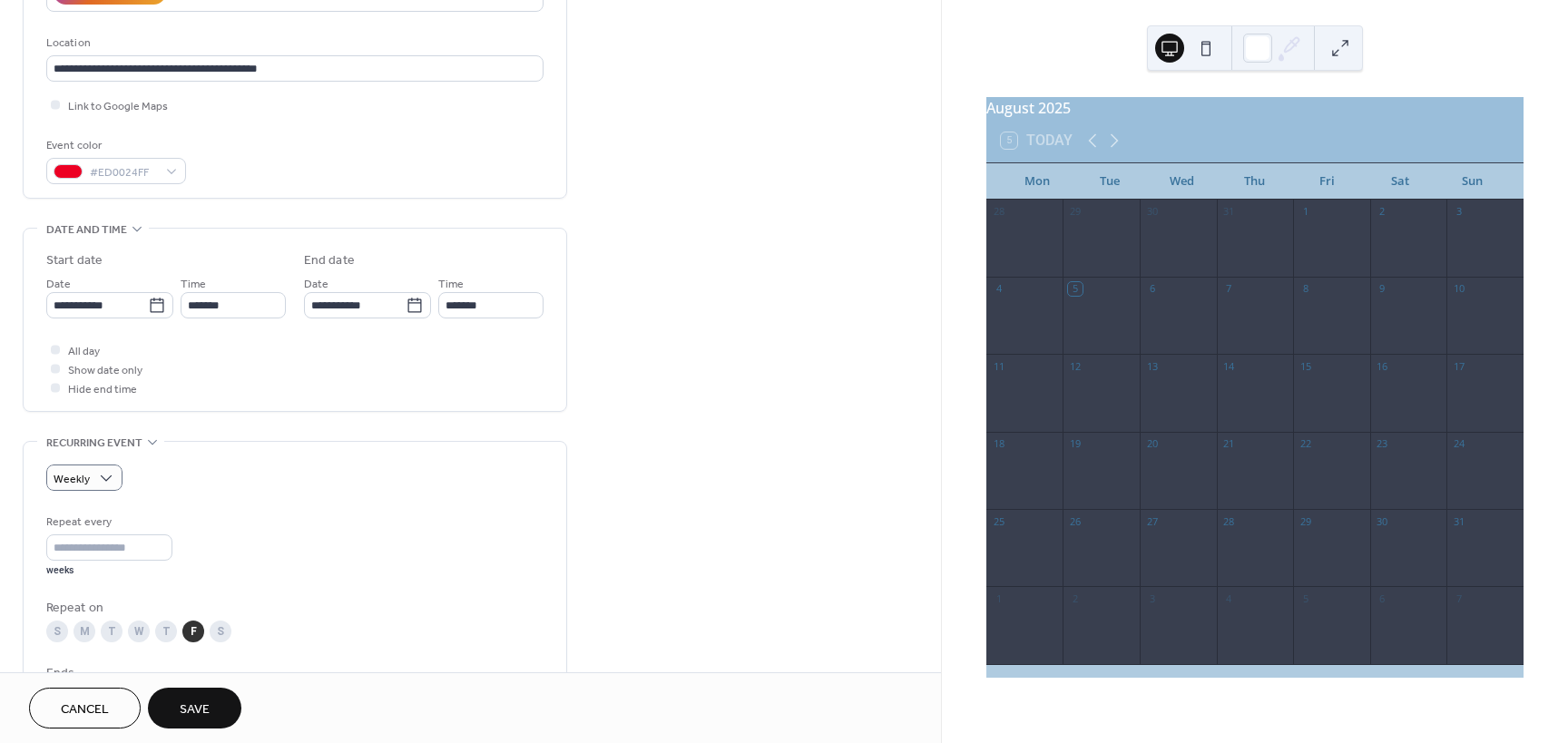 click on "Save" at bounding box center (194, 709) 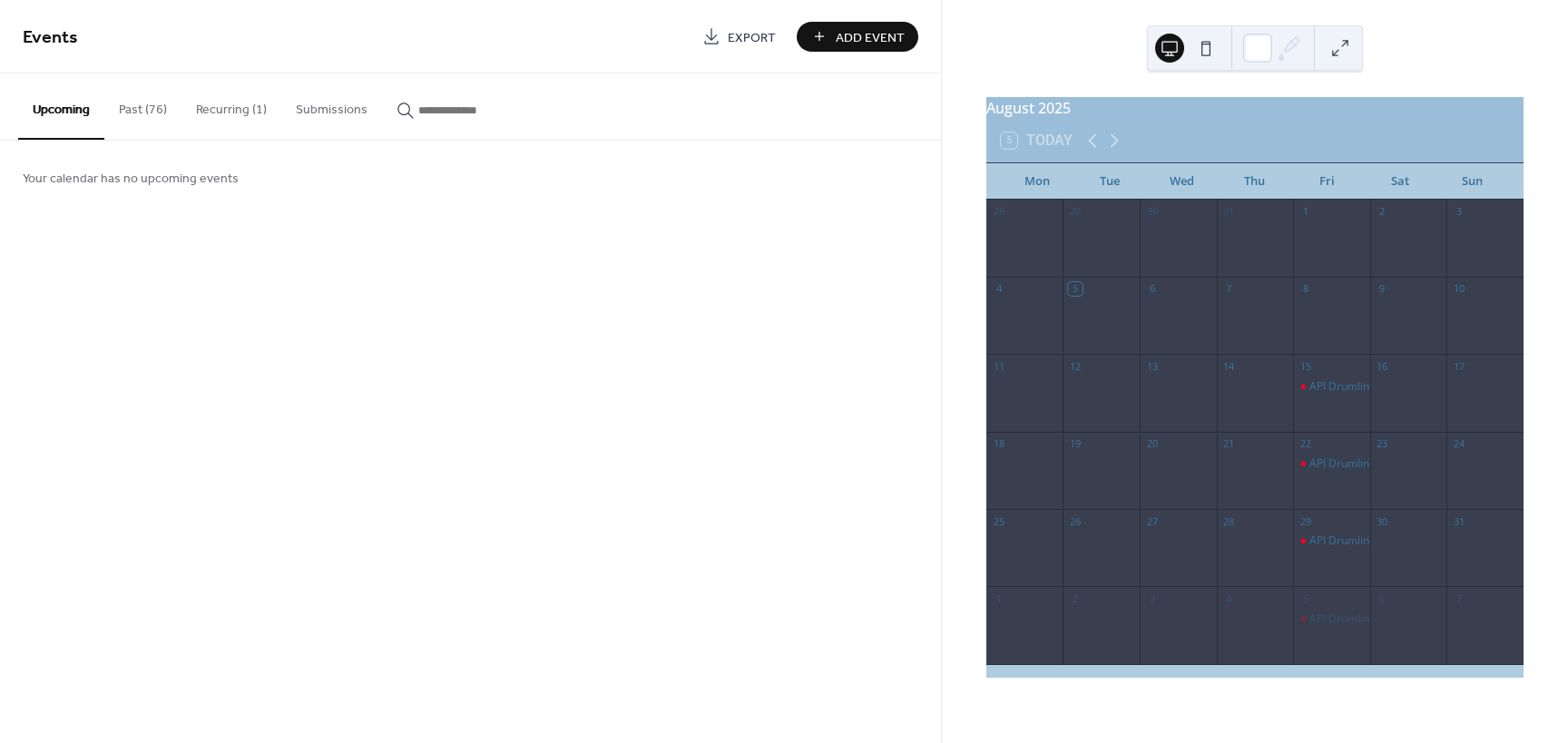 click on "Recurring (1)" at bounding box center [231, 105] 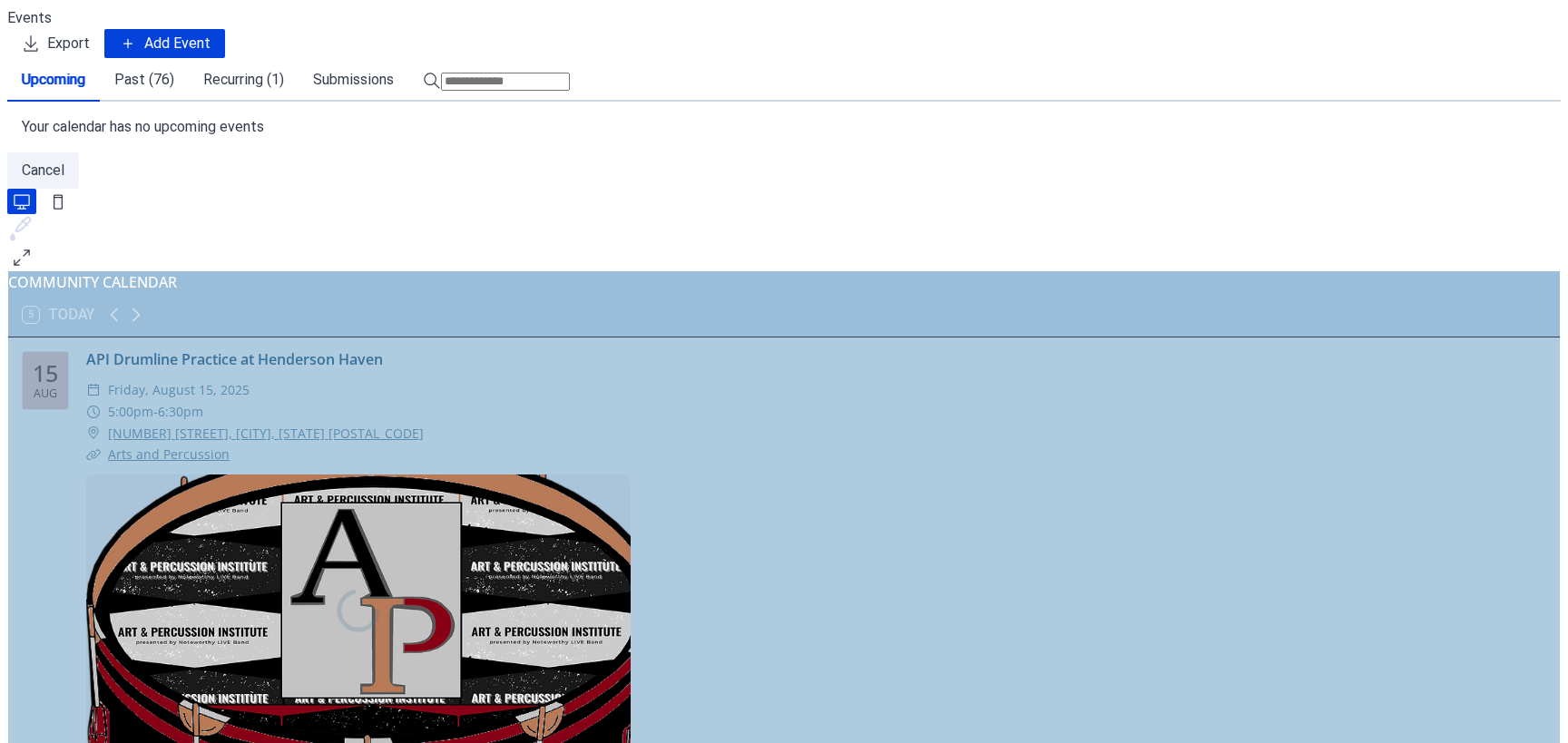 scroll, scrollTop: 0, scrollLeft: 0, axis: both 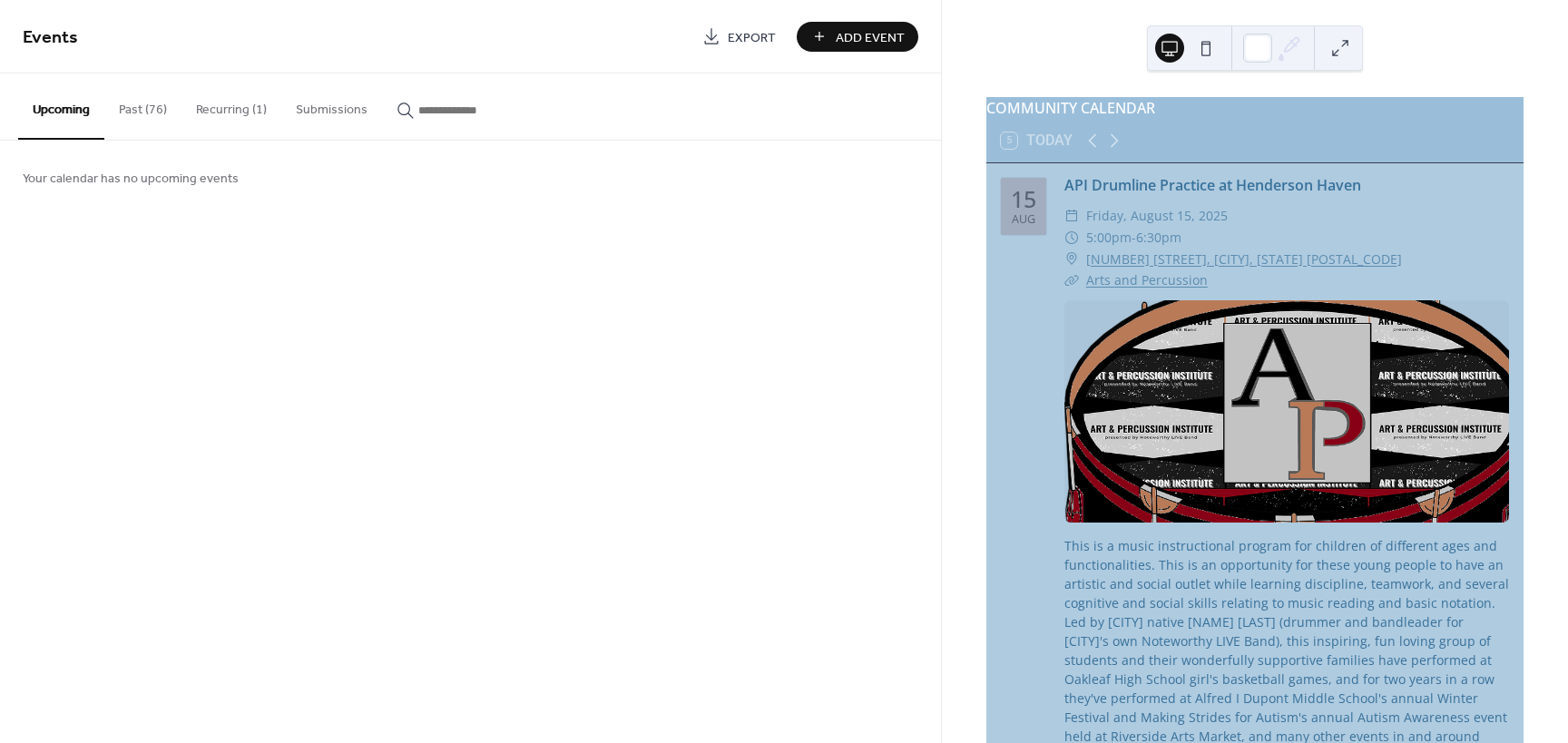 click at bounding box center [1206, 48] 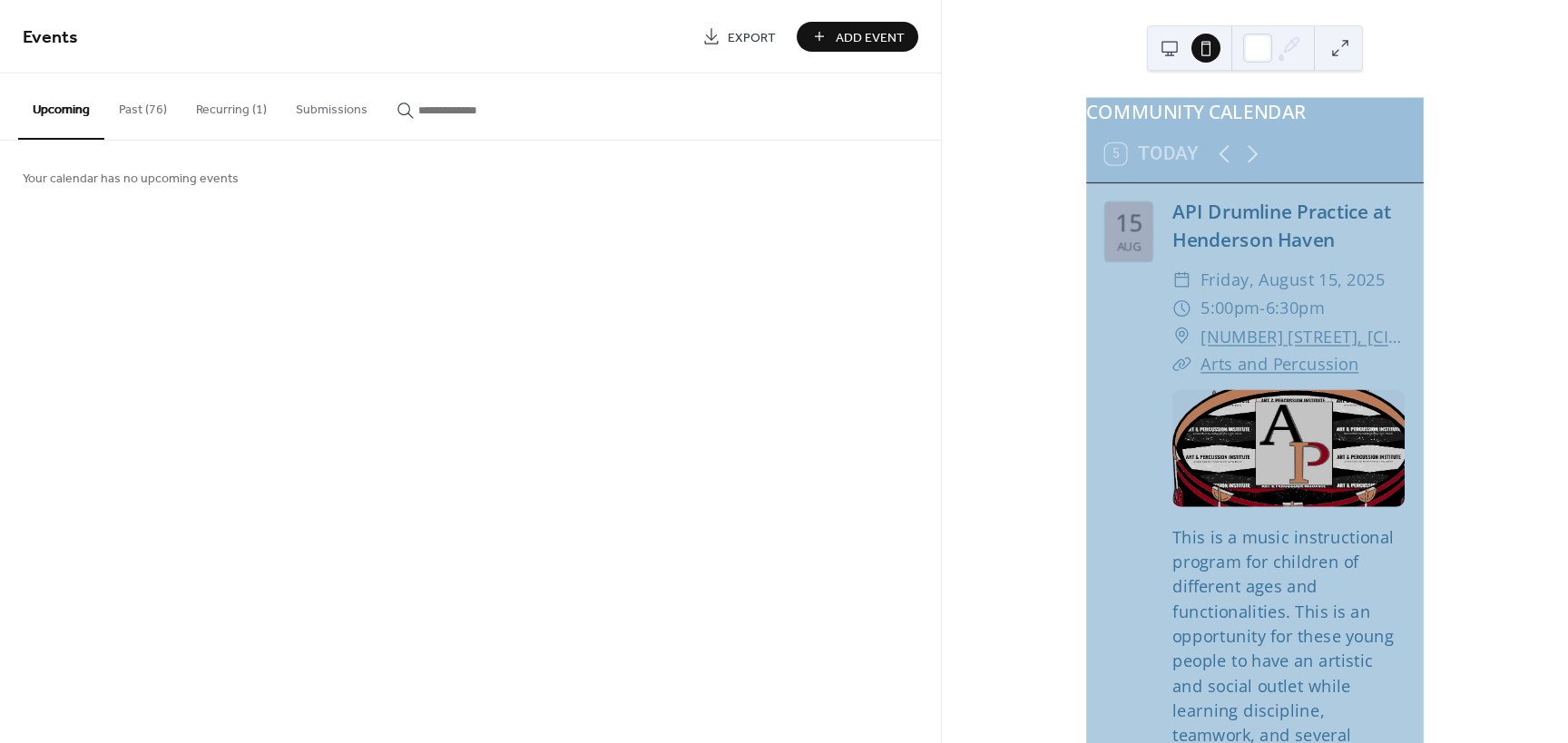 click at bounding box center [1170, 48] 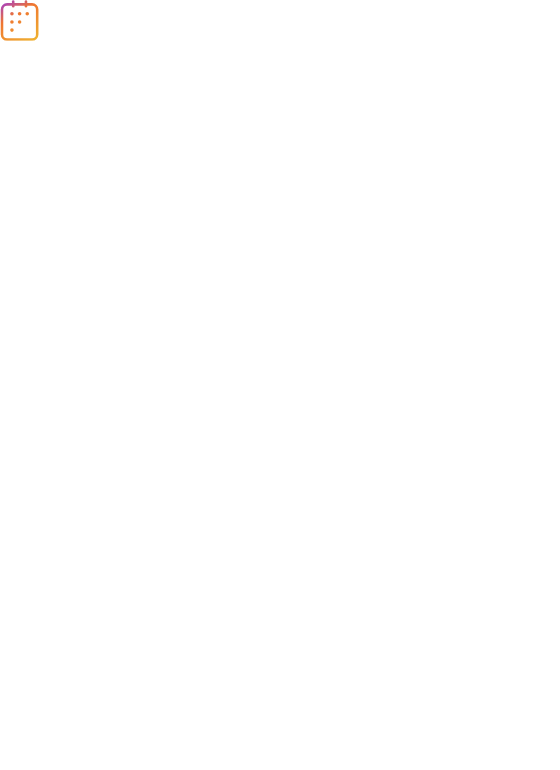 scroll, scrollTop: 0, scrollLeft: 0, axis: both 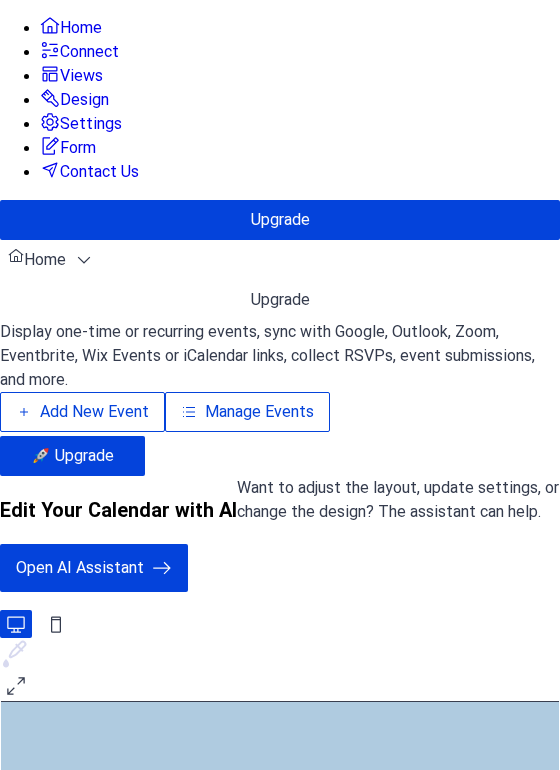 click on "Design" at bounding box center (74, 99) 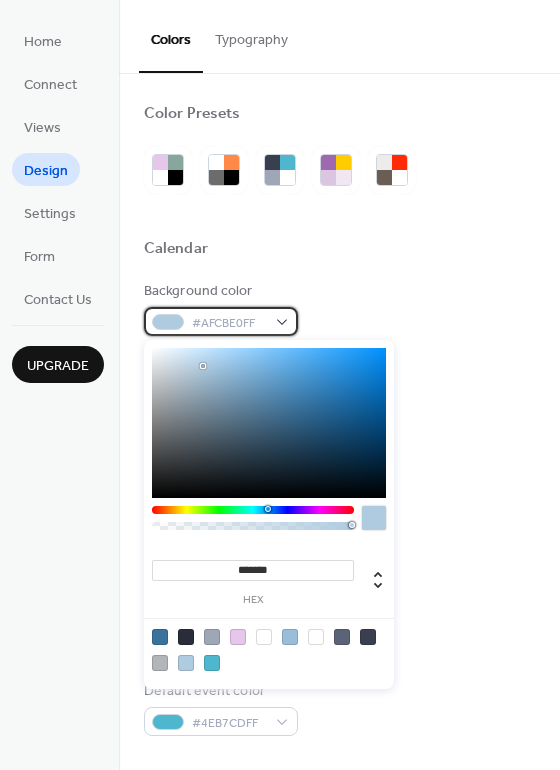 click on "#AFCBE0FF" at bounding box center [221, 321] 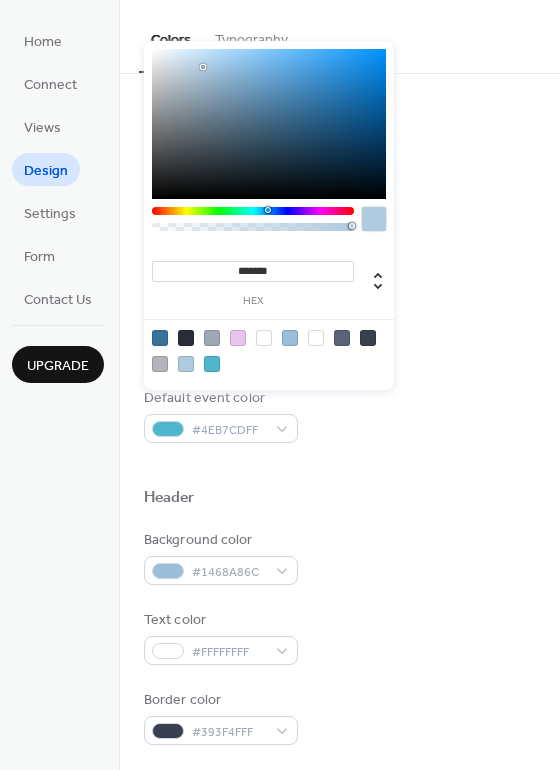 scroll, scrollTop: 300, scrollLeft: 0, axis: vertical 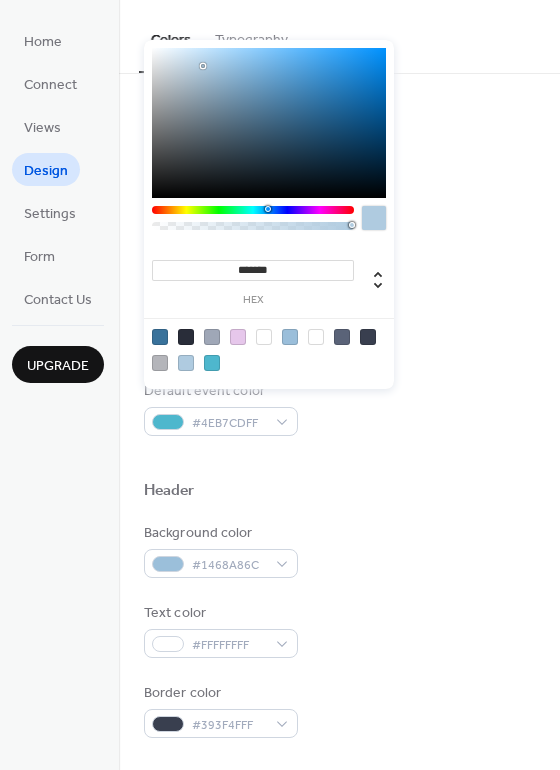 click at bounding box center [160, 363] 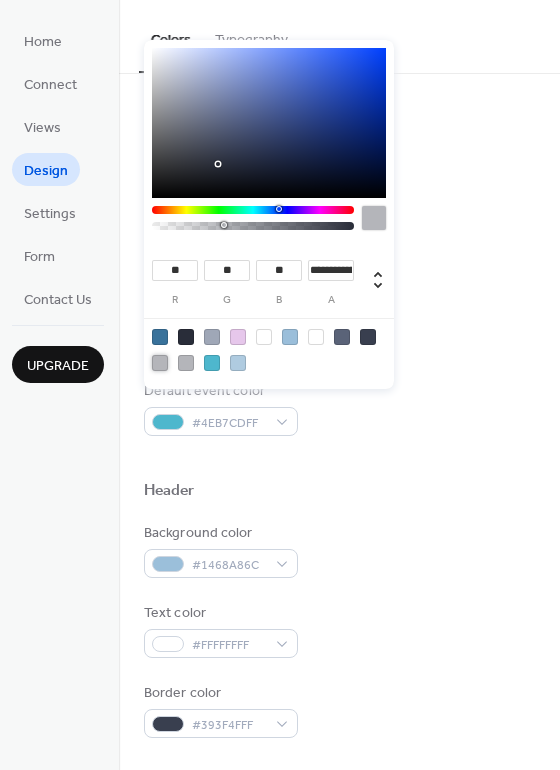 click at bounding box center (238, 363) 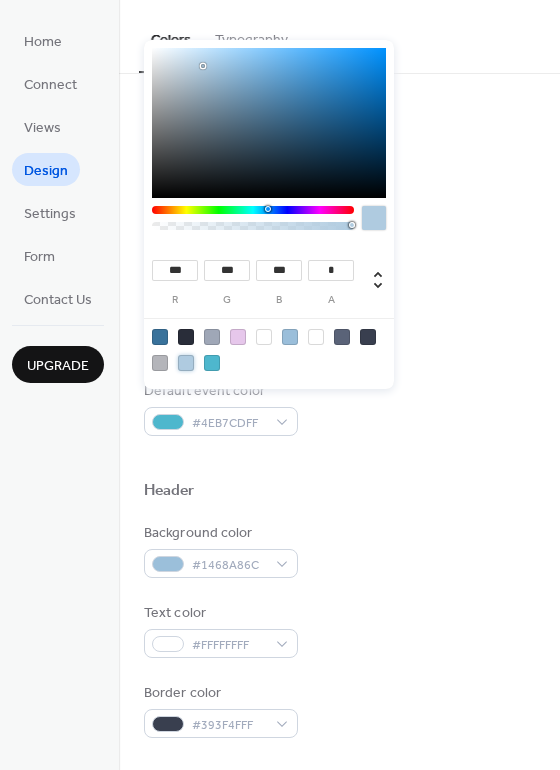 click at bounding box center [160, 337] 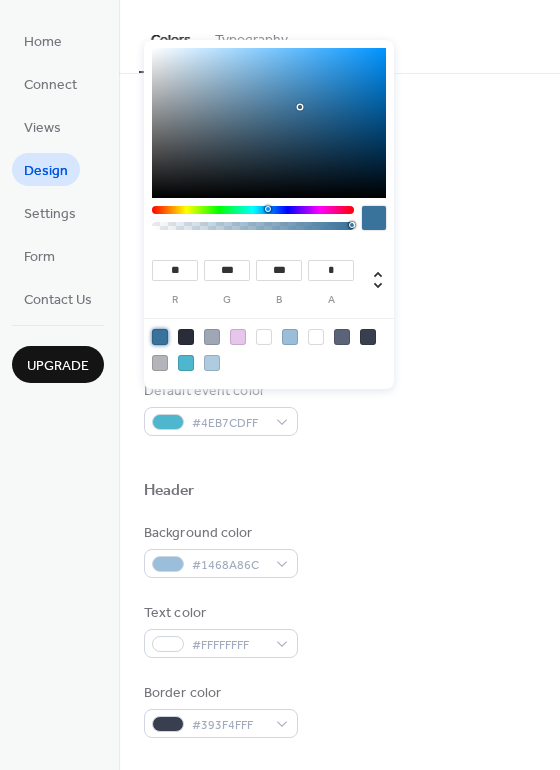 click at bounding box center [290, 337] 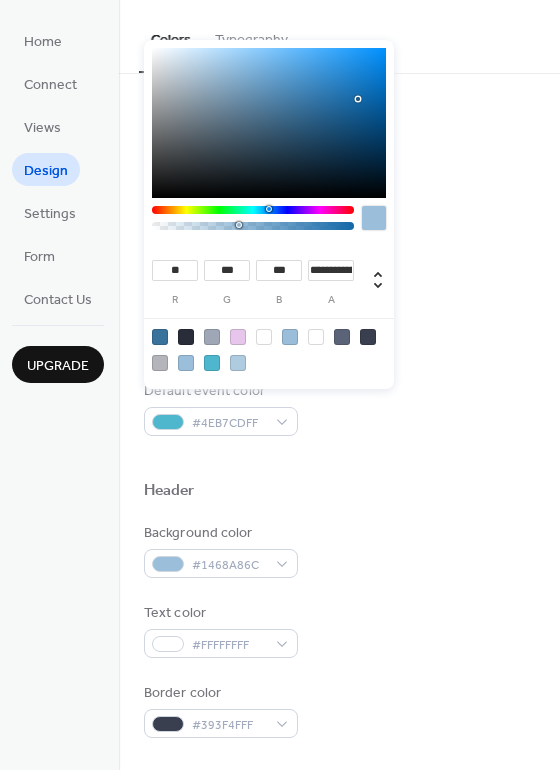 click at bounding box center (316, 337) 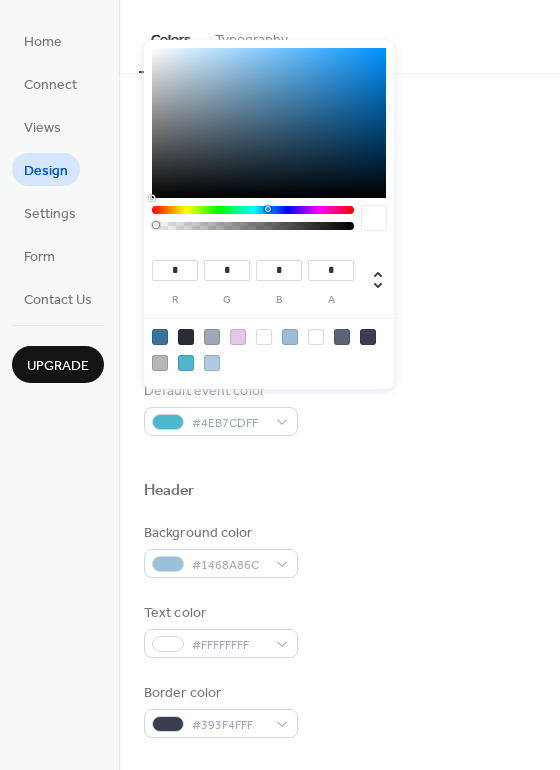 click at bounding box center (264, 337) 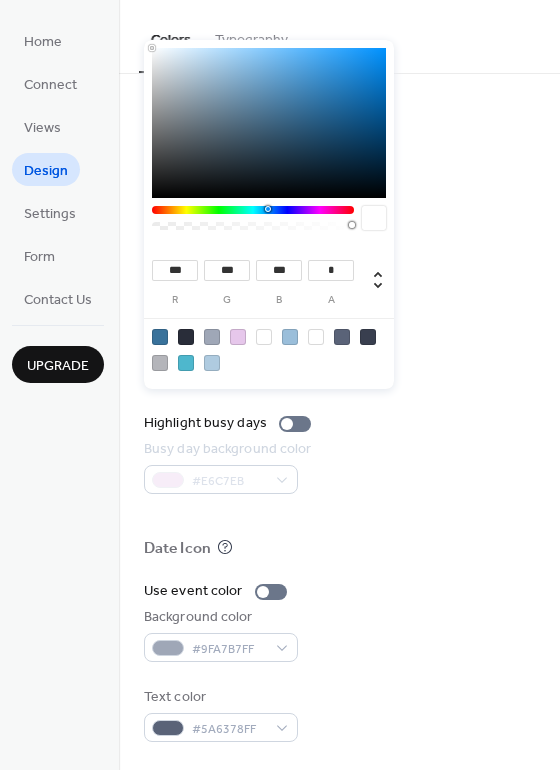 scroll, scrollTop: 856, scrollLeft: 0, axis: vertical 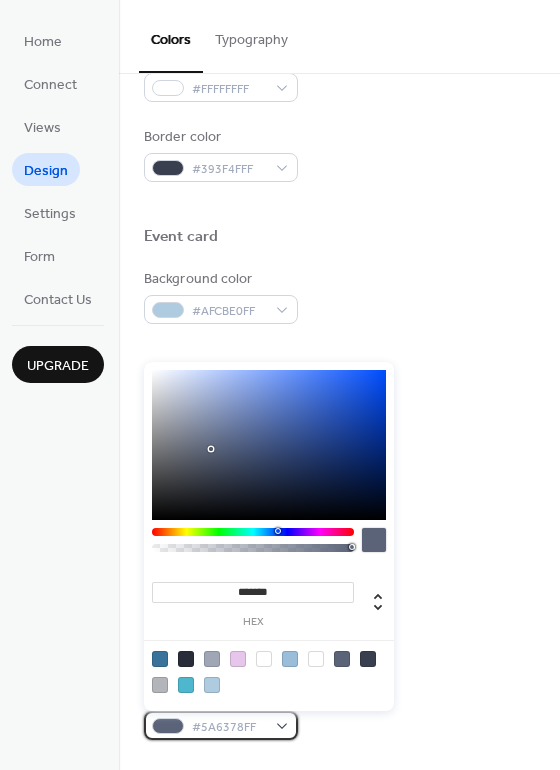 click on "#5A6378FF" at bounding box center (221, 725) 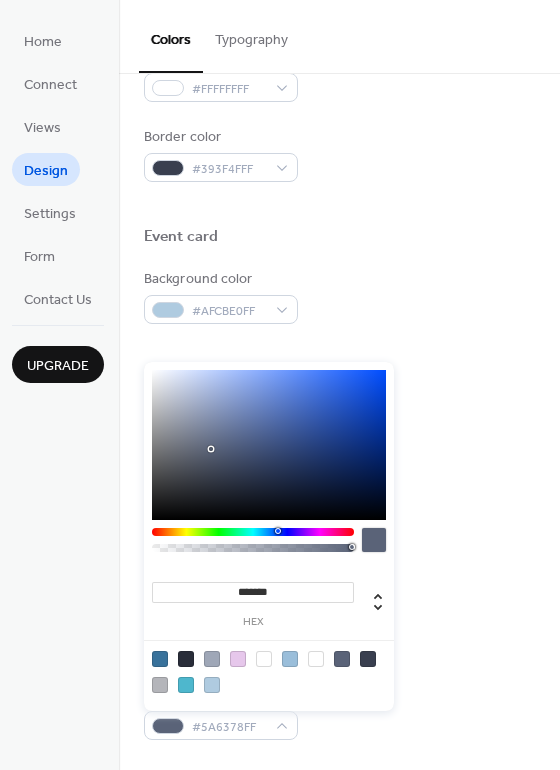 click at bounding box center (160, 659) 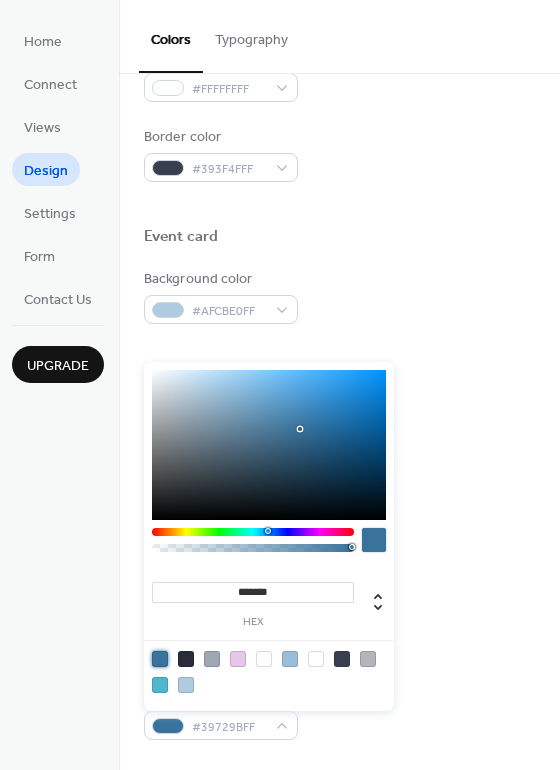 click at bounding box center [186, 659] 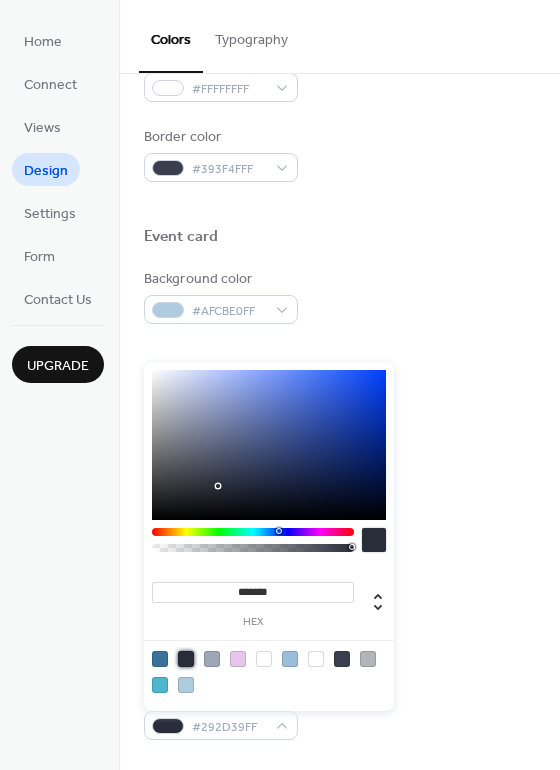 click at bounding box center [186, 659] 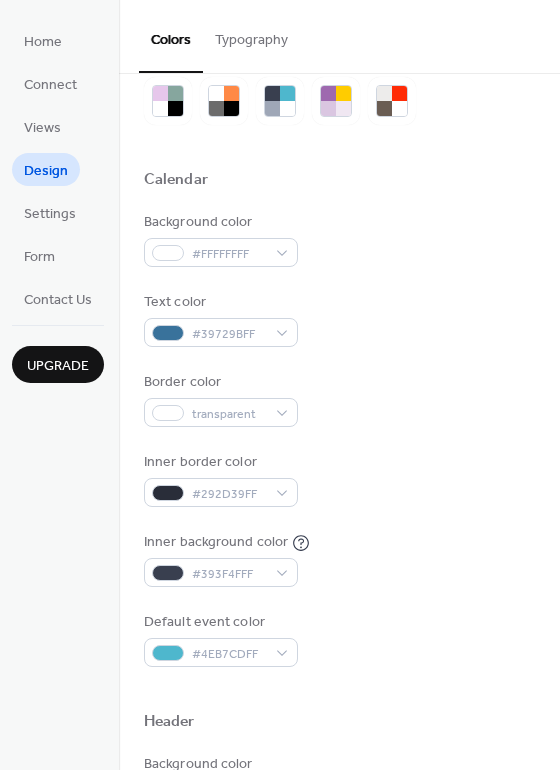 scroll, scrollTop: 56, scrollLeft: 0, axis: vertical 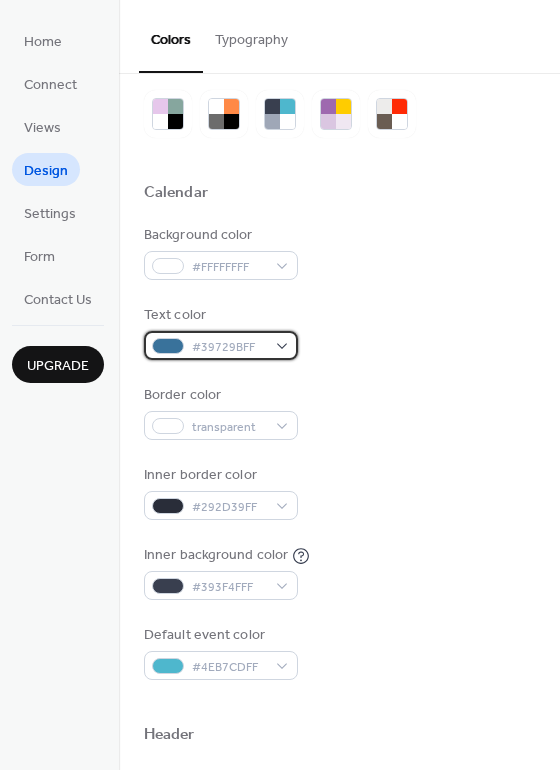 click on "#39729BFF" at bounding box center (221, 345) 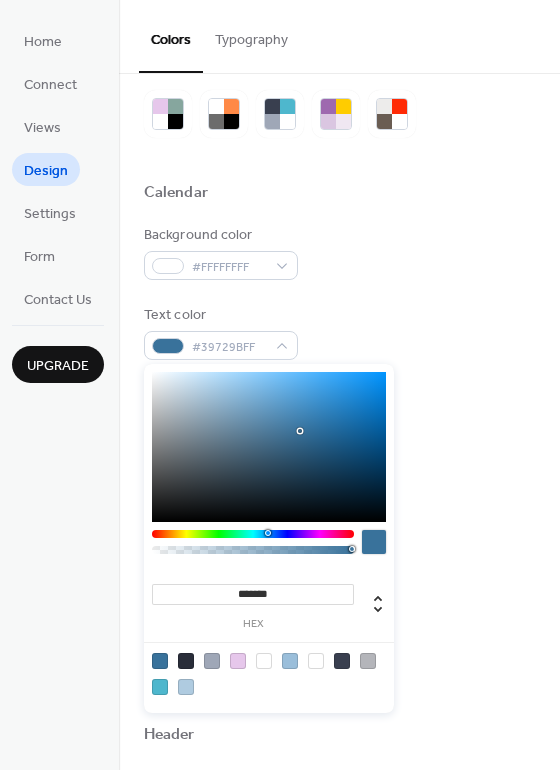 click at bounding box center (186, 661) 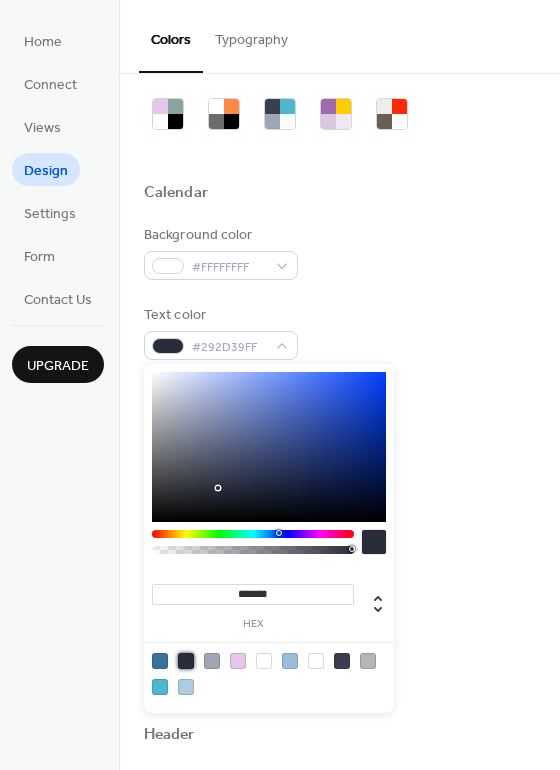 click on "Inner border color #292D39FF" at bounding box center (339, 492) 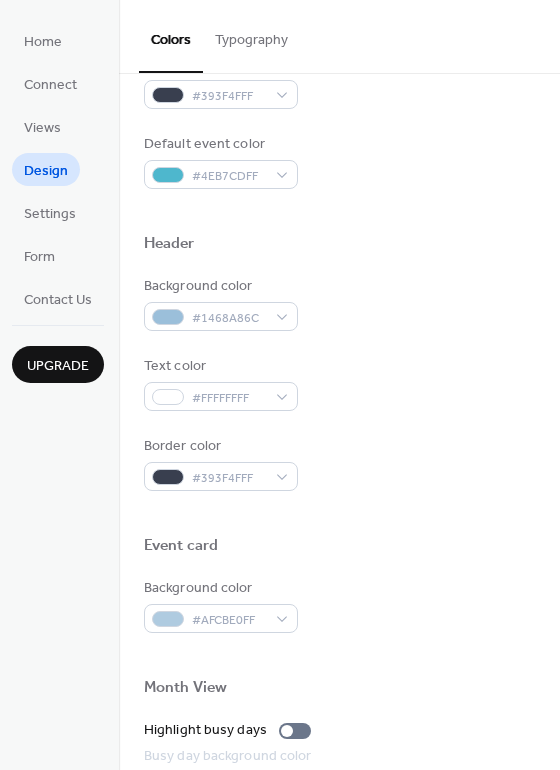scroll, scrollTop: 556, scrollLeft: 0, axis: vertical 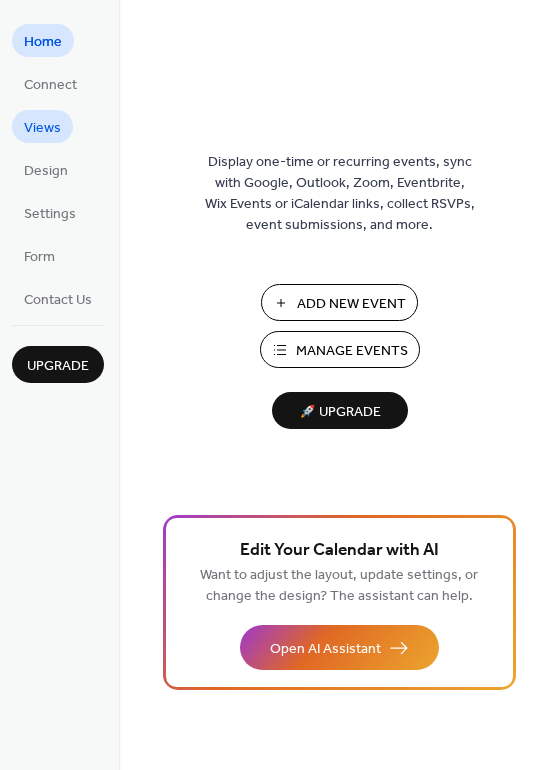 click on "Views" at bounding box center (42, 128) 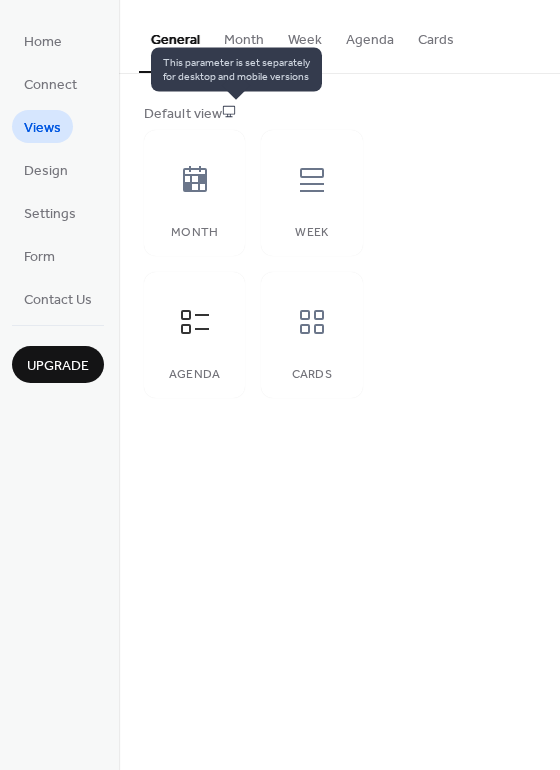 click 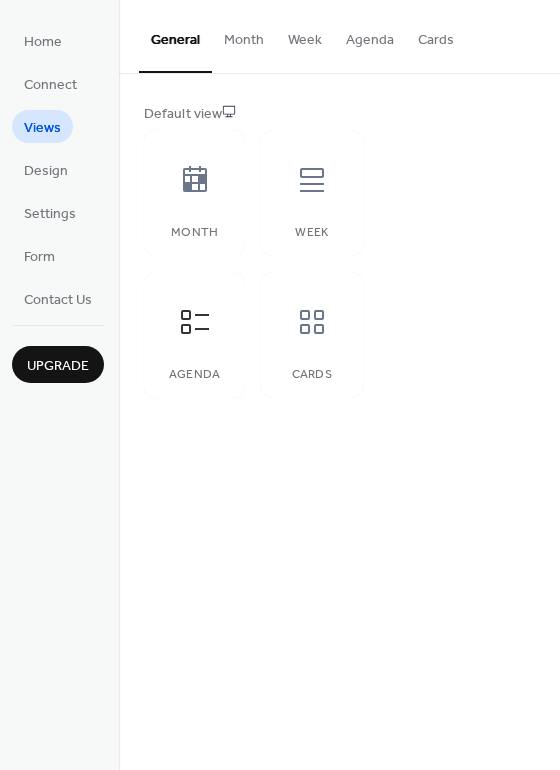 click on "Agenda" at bounding box center (370, 35) 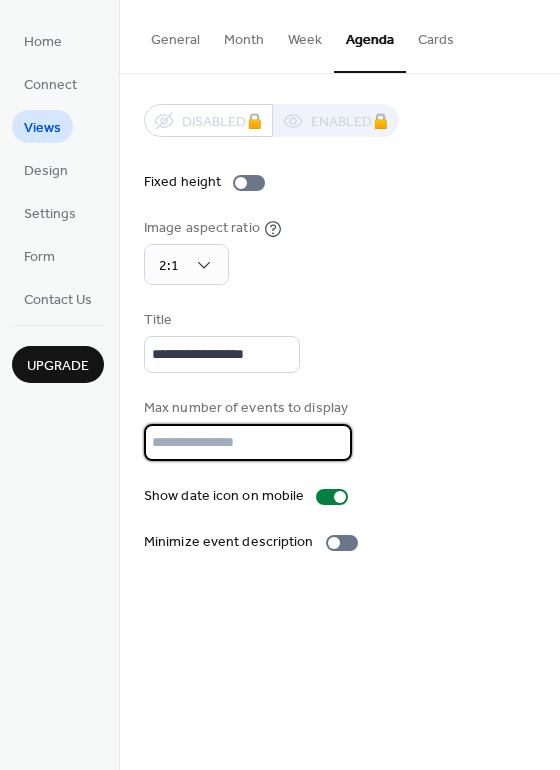 drag, startPoint x: 222, startPoint y: 445, endPoint x: 80, endPoint y: 444, distance: 142.00352 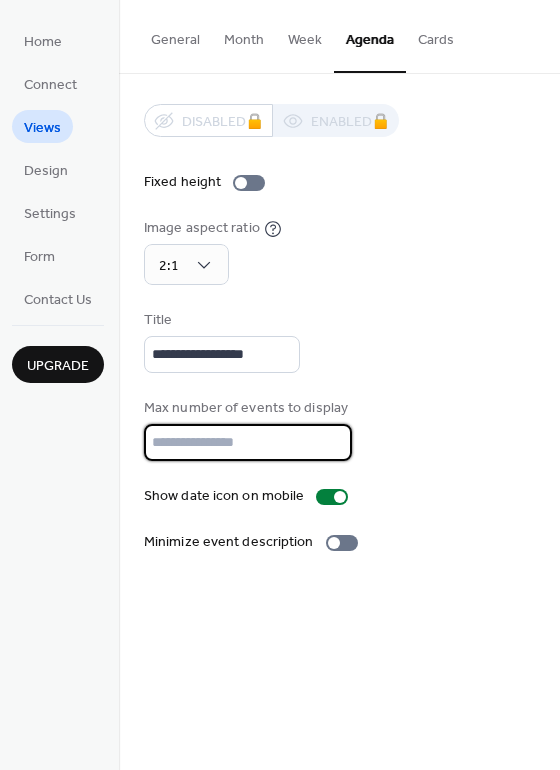 click on "**********" at bounding box center [280, 385] 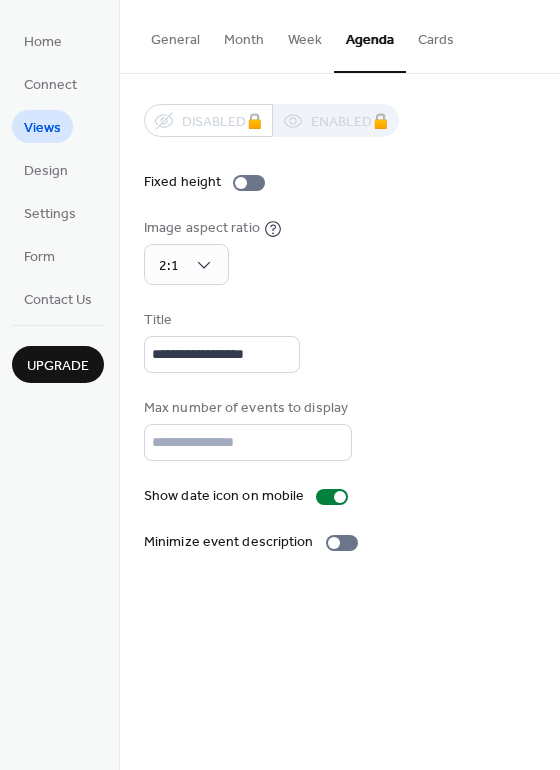 click on "**********" at bounding box center [339, 385] 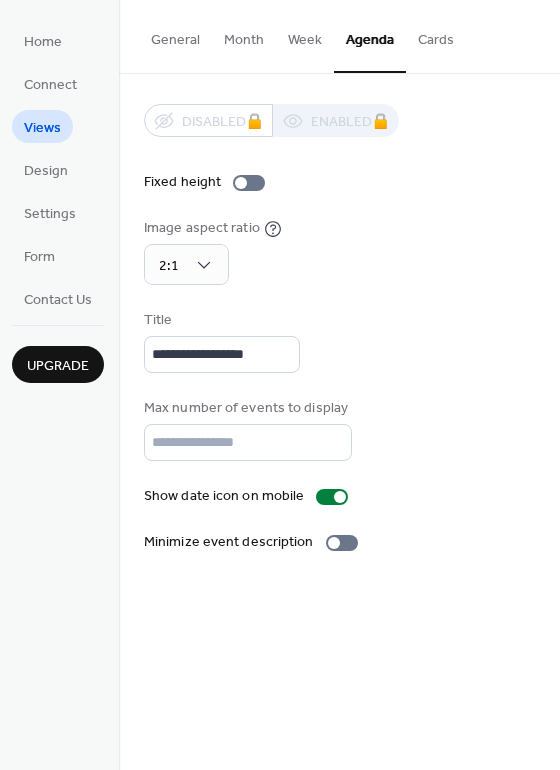click on "**********" at bounding box center (339, 328) 